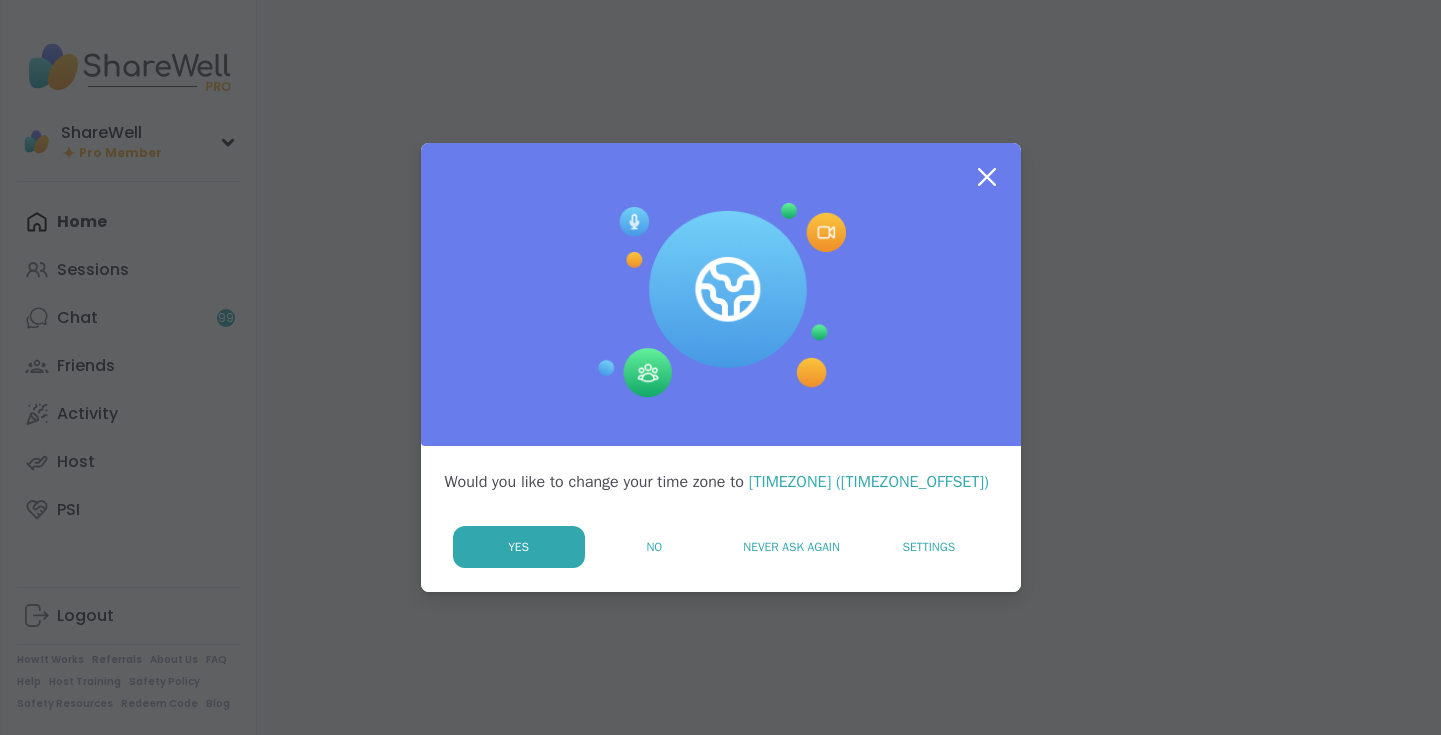 scroll, scrollTop: 0, scrollLeft: 0, axis: both 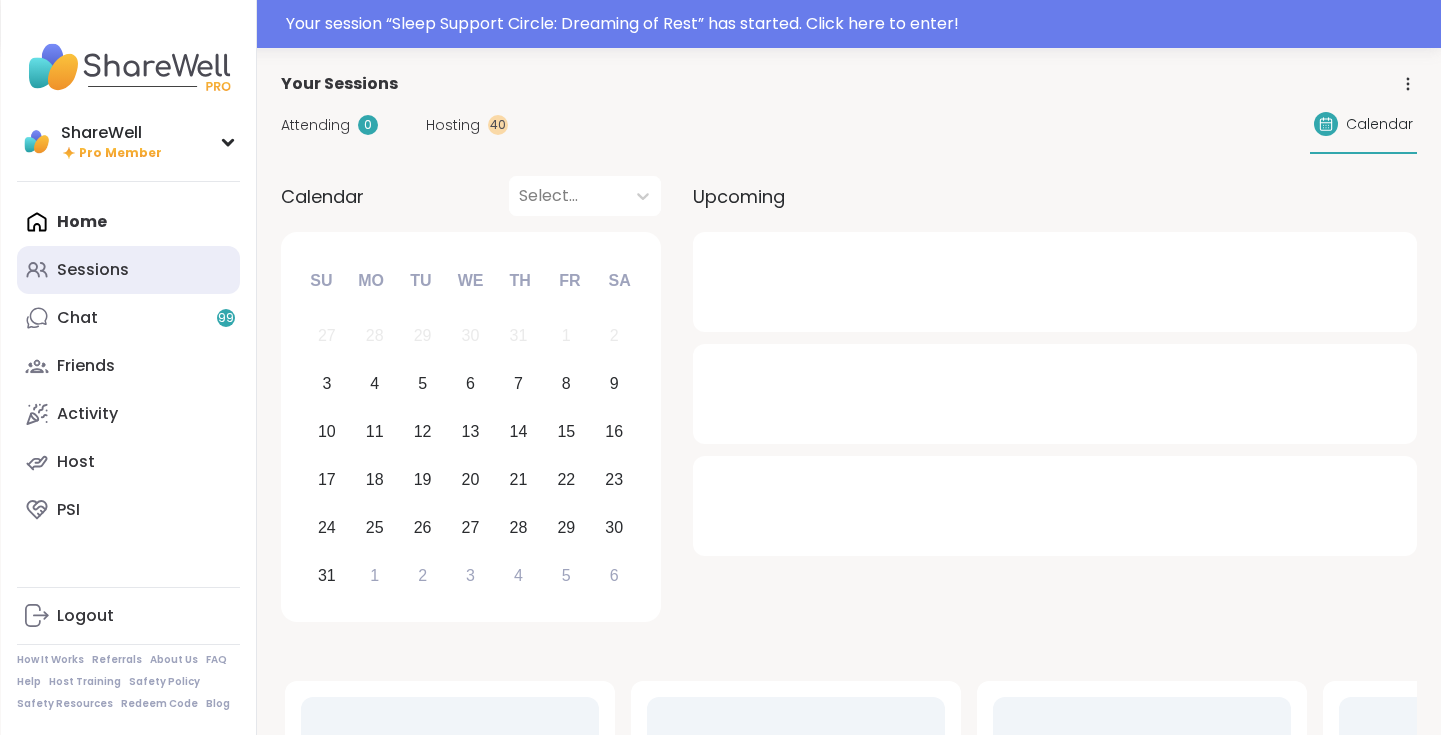 click on "Sessions" at bounding box center (128, 270) 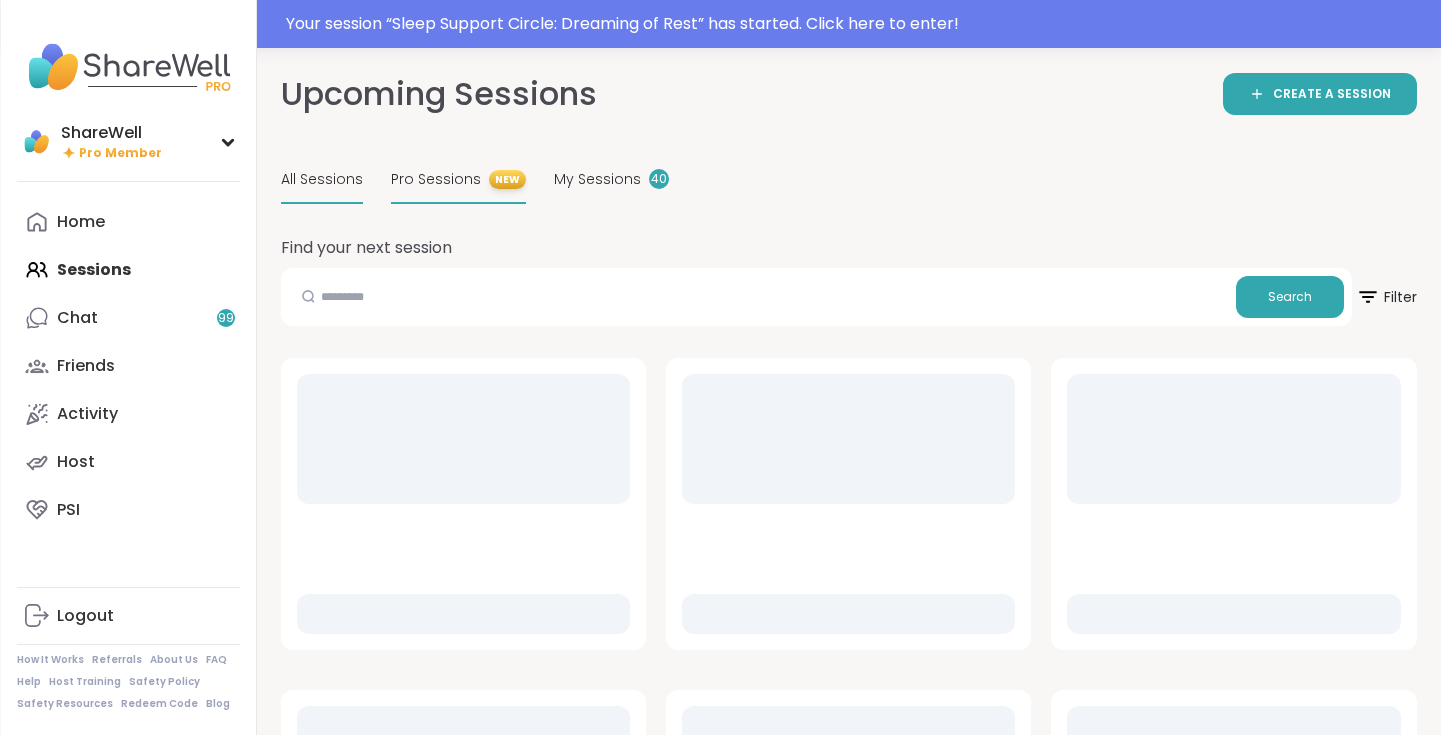 click on "Pro Sessions" at bounding box center [436, 179] 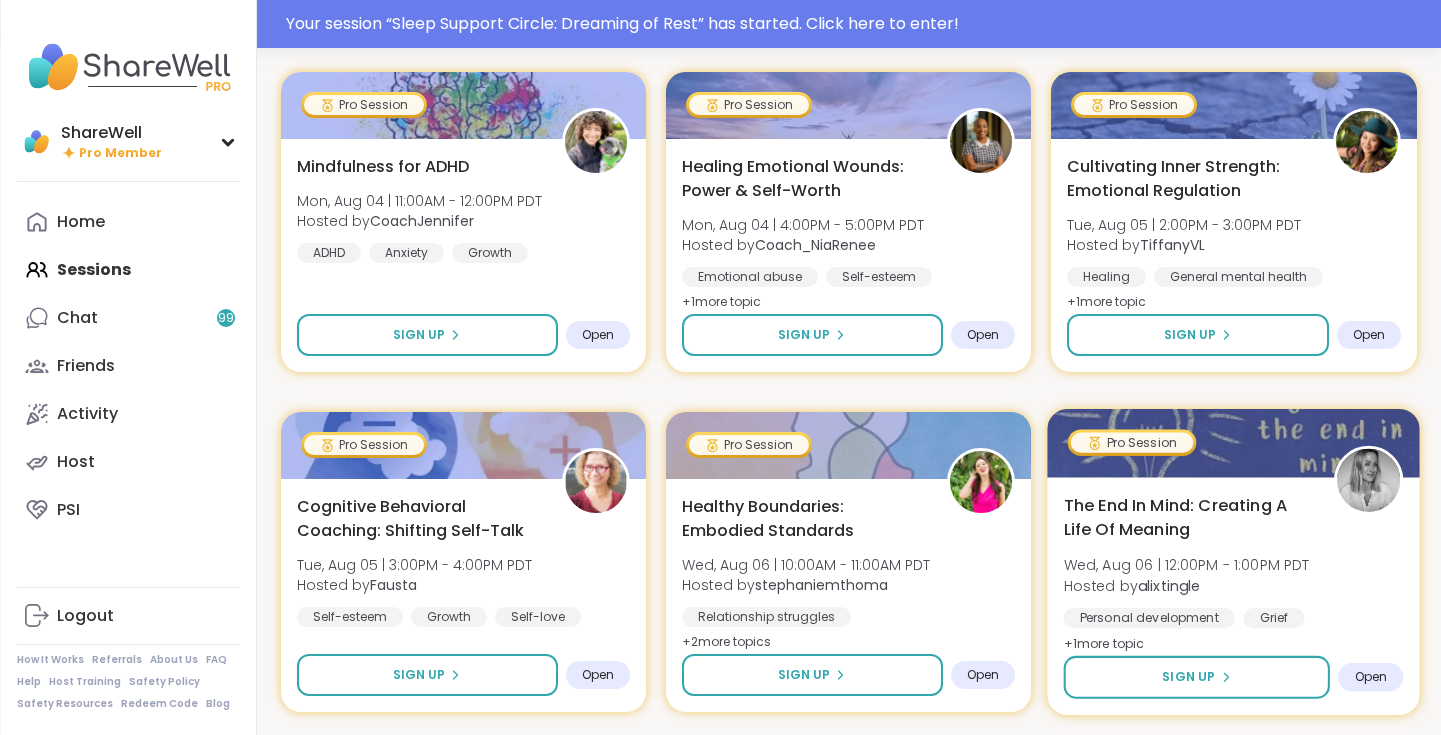 scroll, scrollTop: 216, scrollLeft: 0, axis: vertical 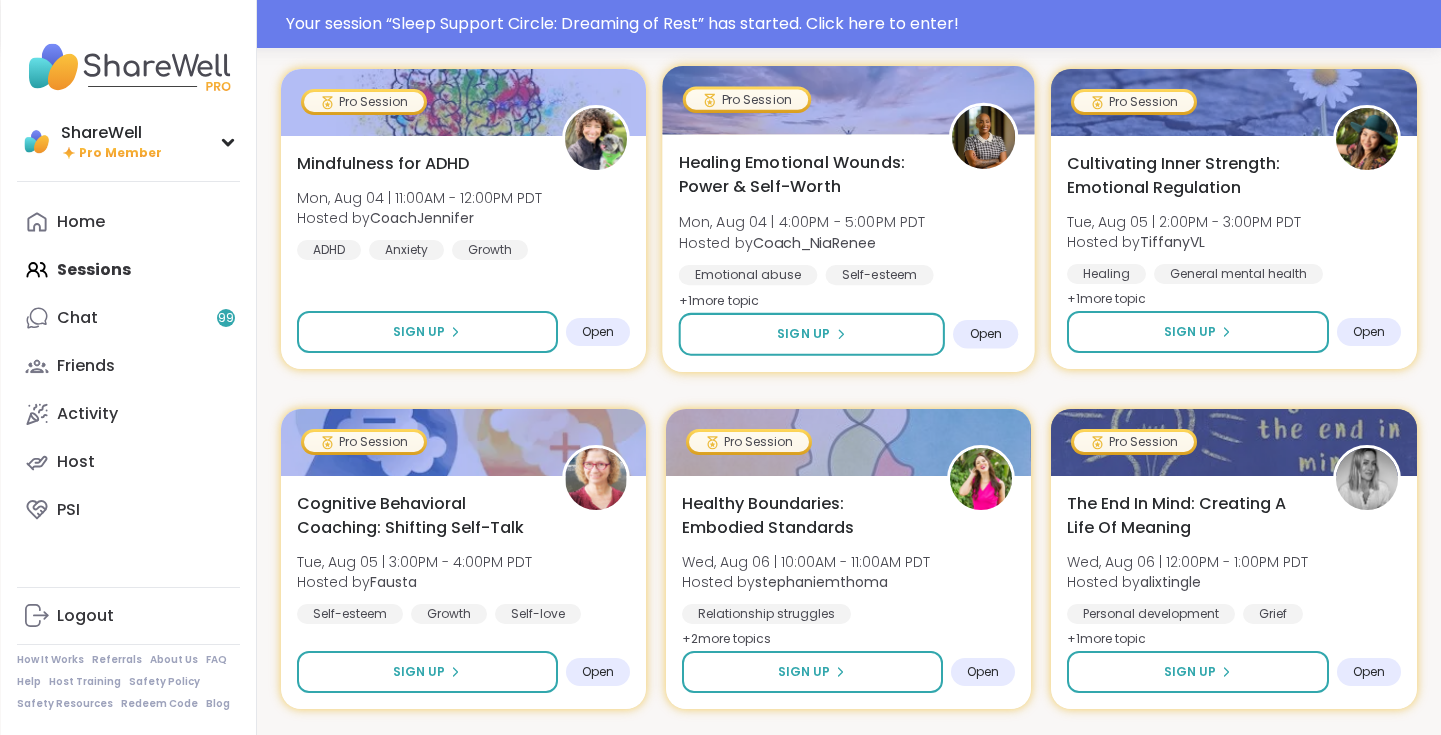 click at bounding box center (848, 100) 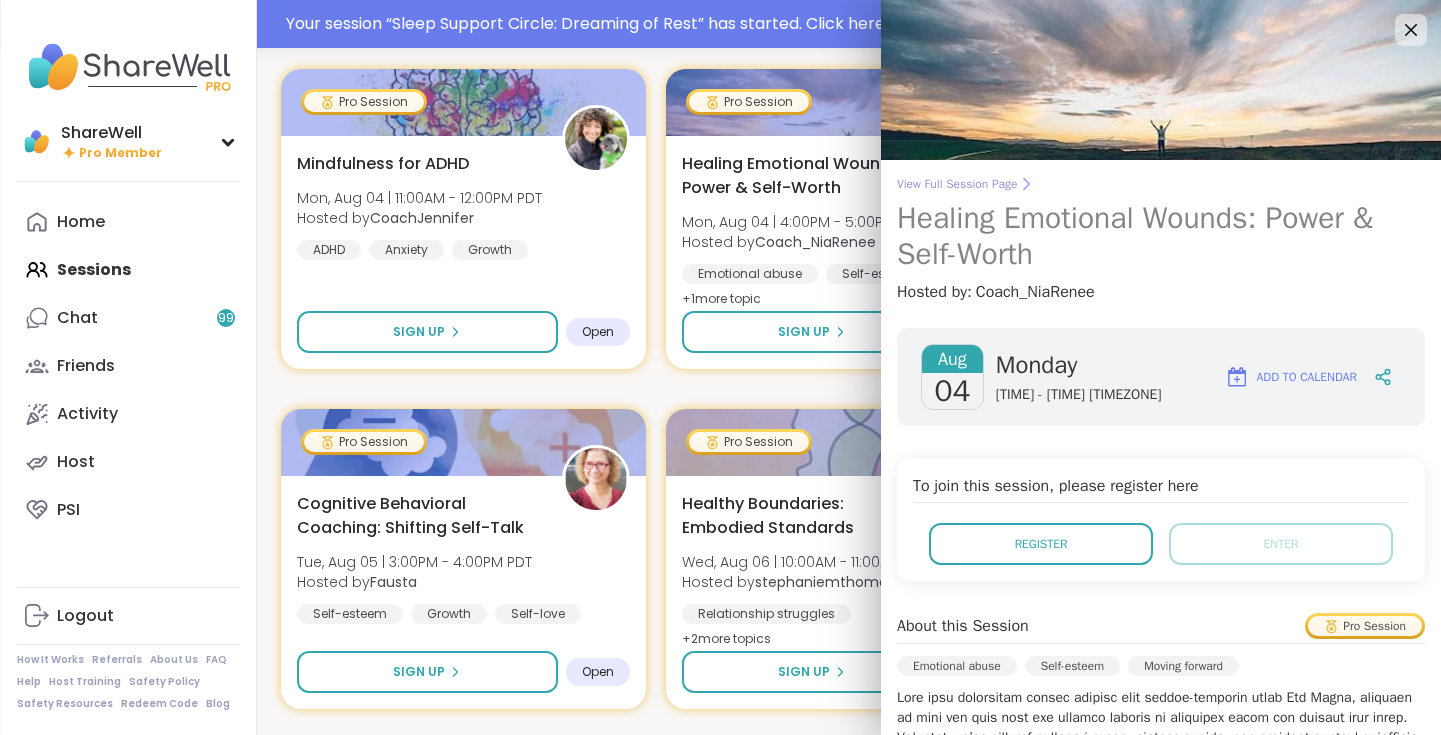 click on "View Full Session Page" at bounding box center [1161, 184] 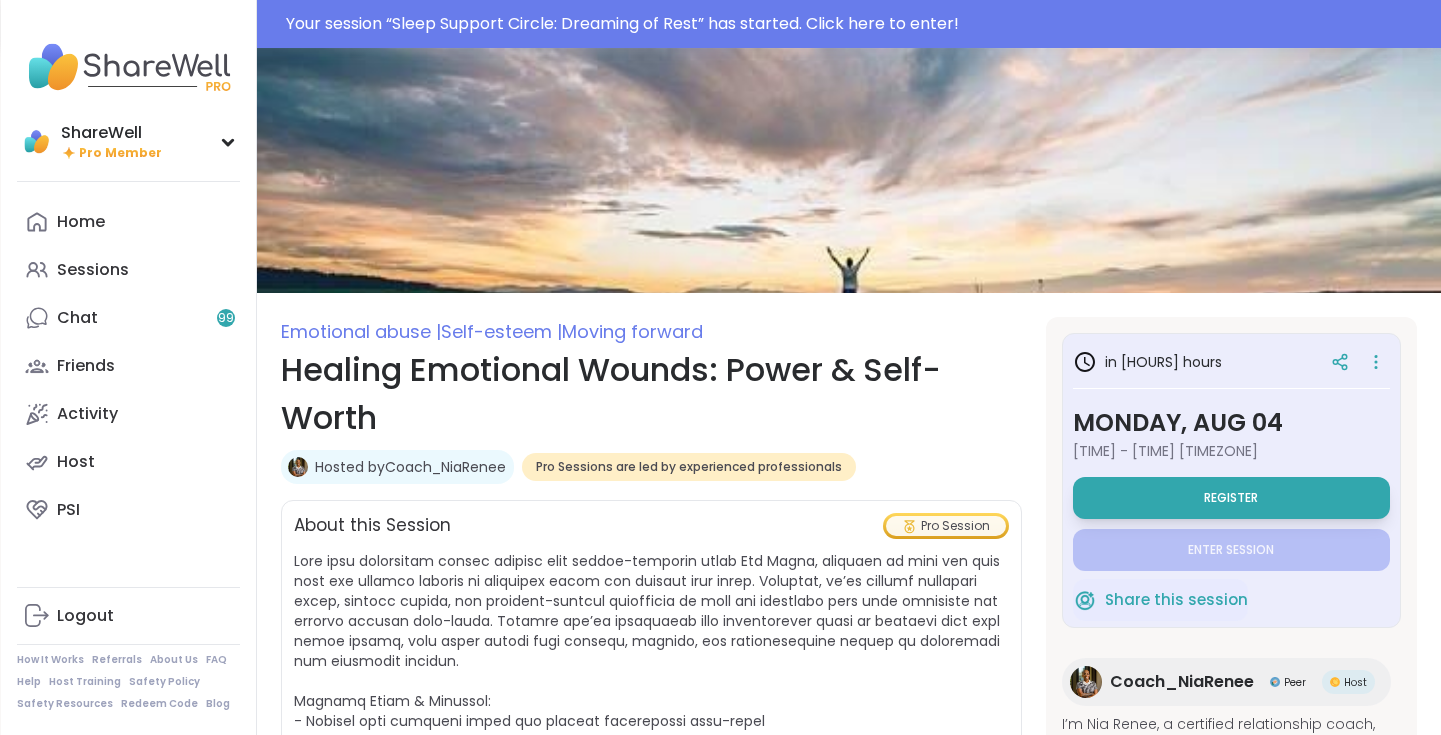 scroll, scrollTop: 20, scrollLeft: 0, axis: vertical 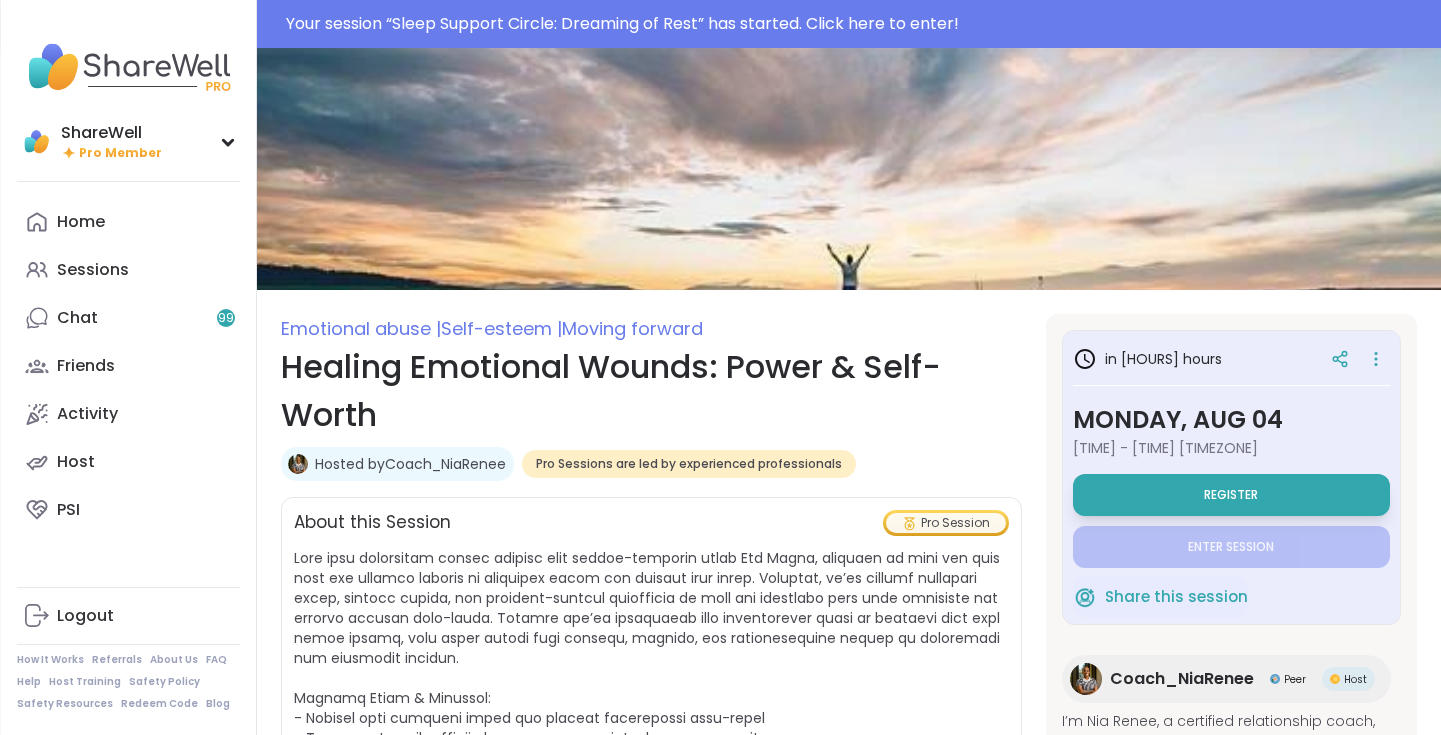 click on "Hosted by  Coach_NiaRenee" at bounding box center (410, 464) 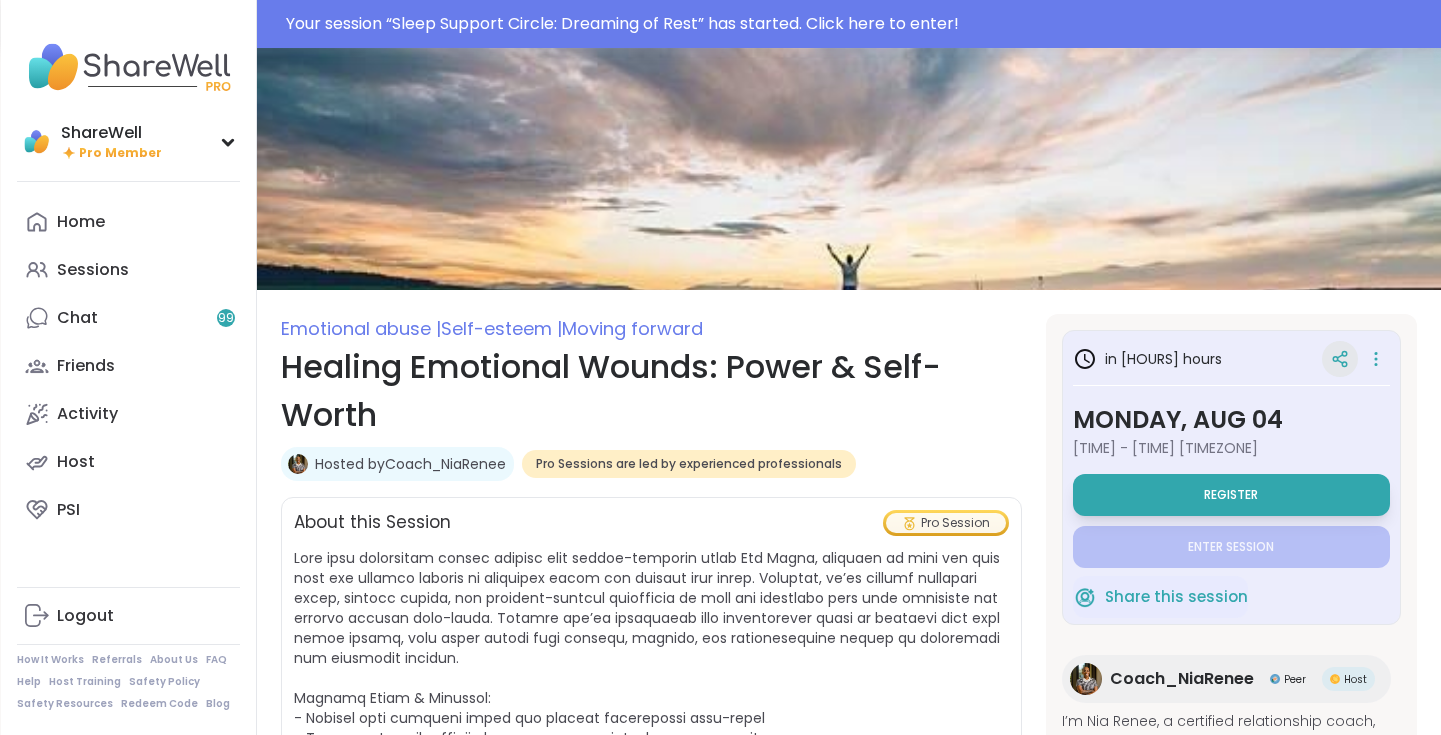 click at bounding box center (1340, 359) 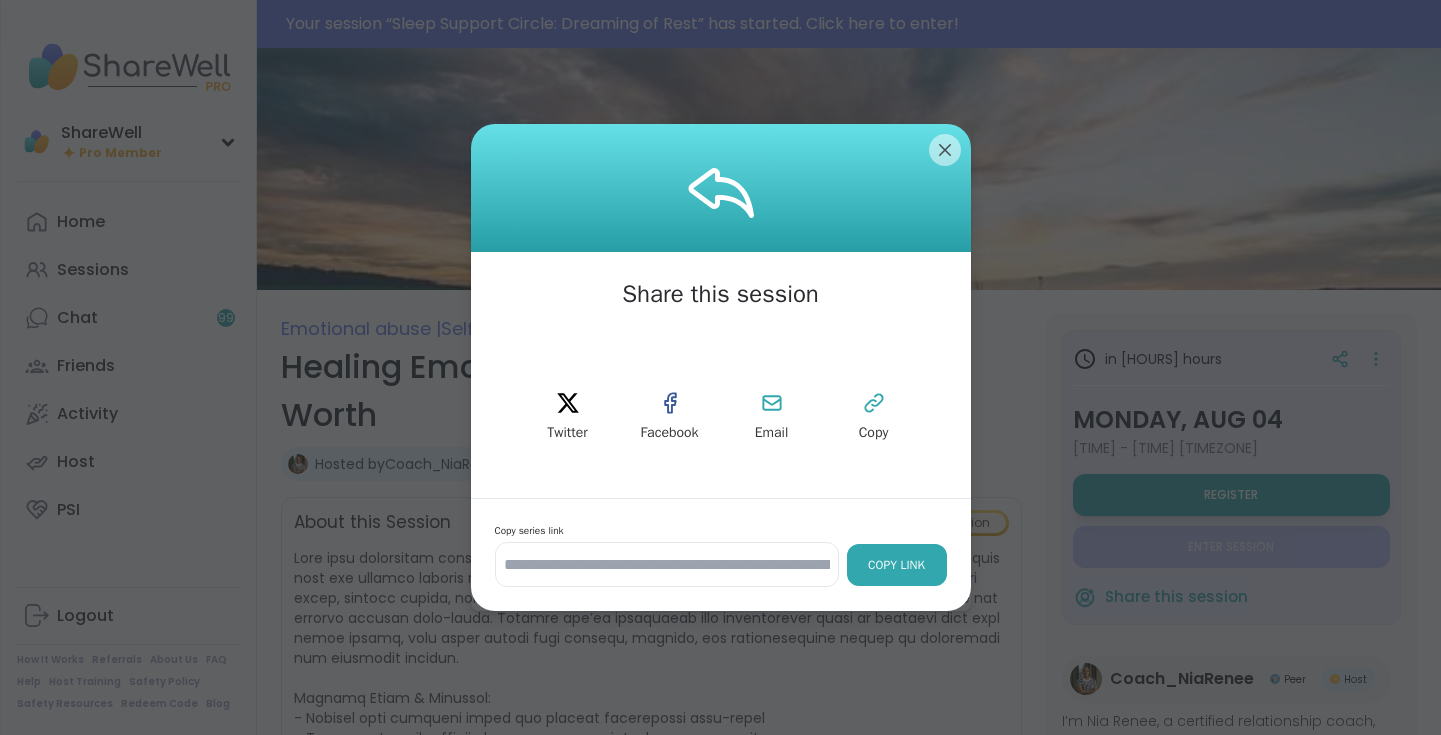 click on "Copy Link" at bounding box center (897, 565) 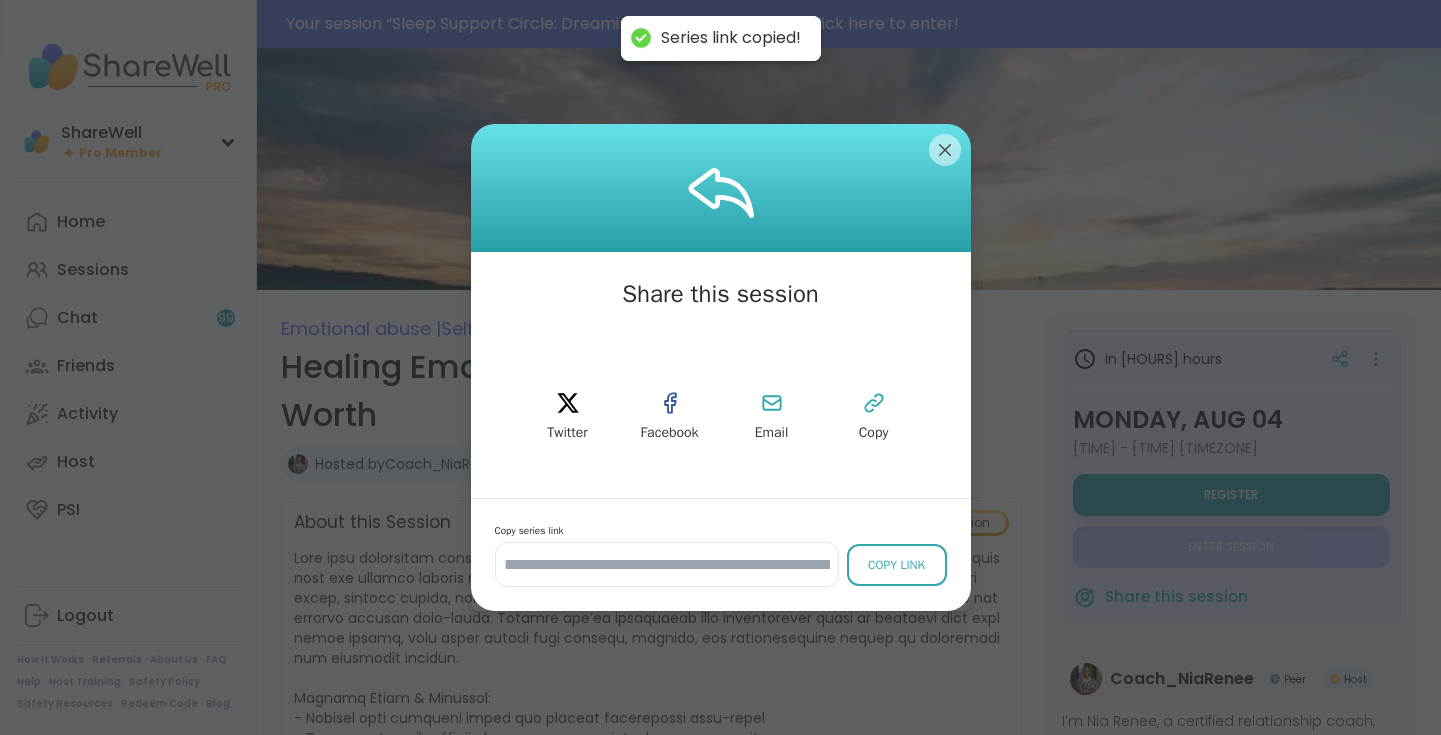 scroll, scrollTop: 0, scrollLeft: 0, axis: both 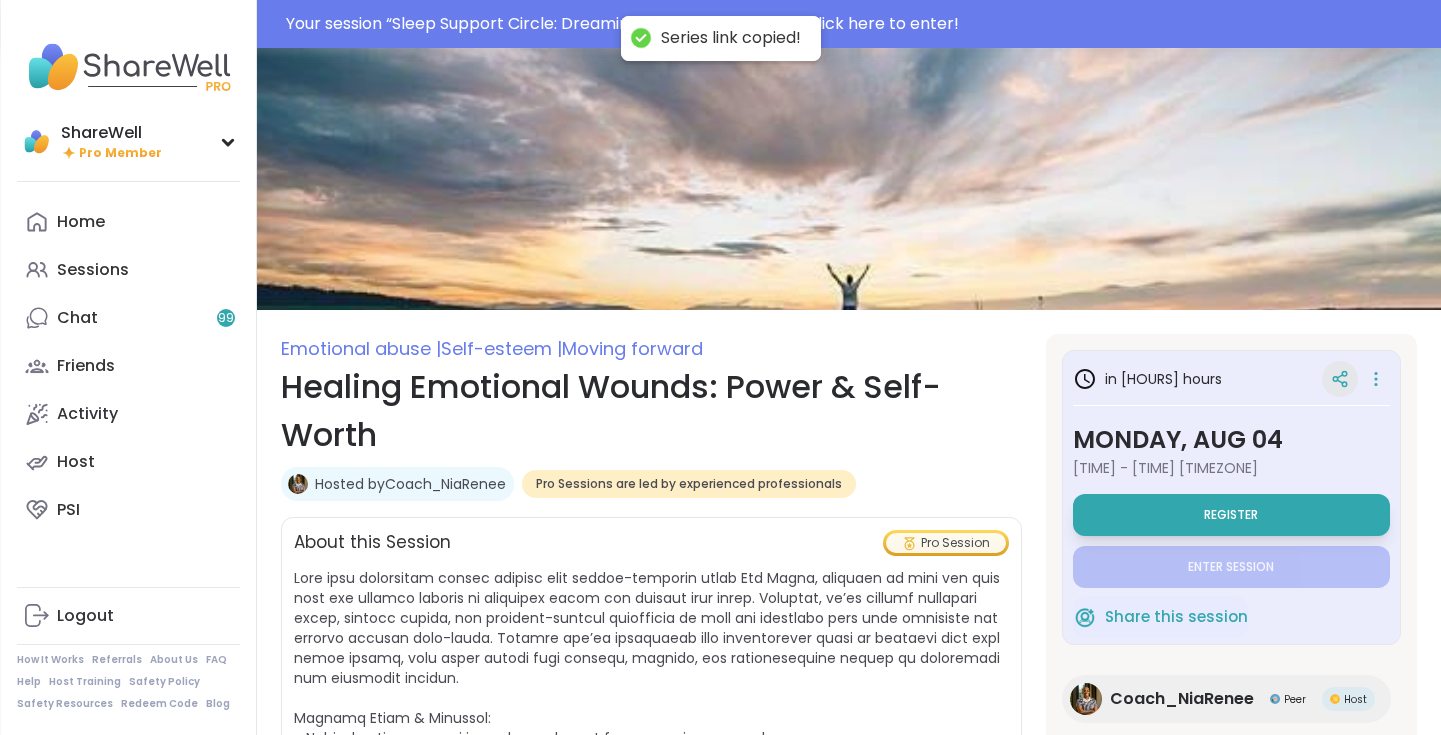 click 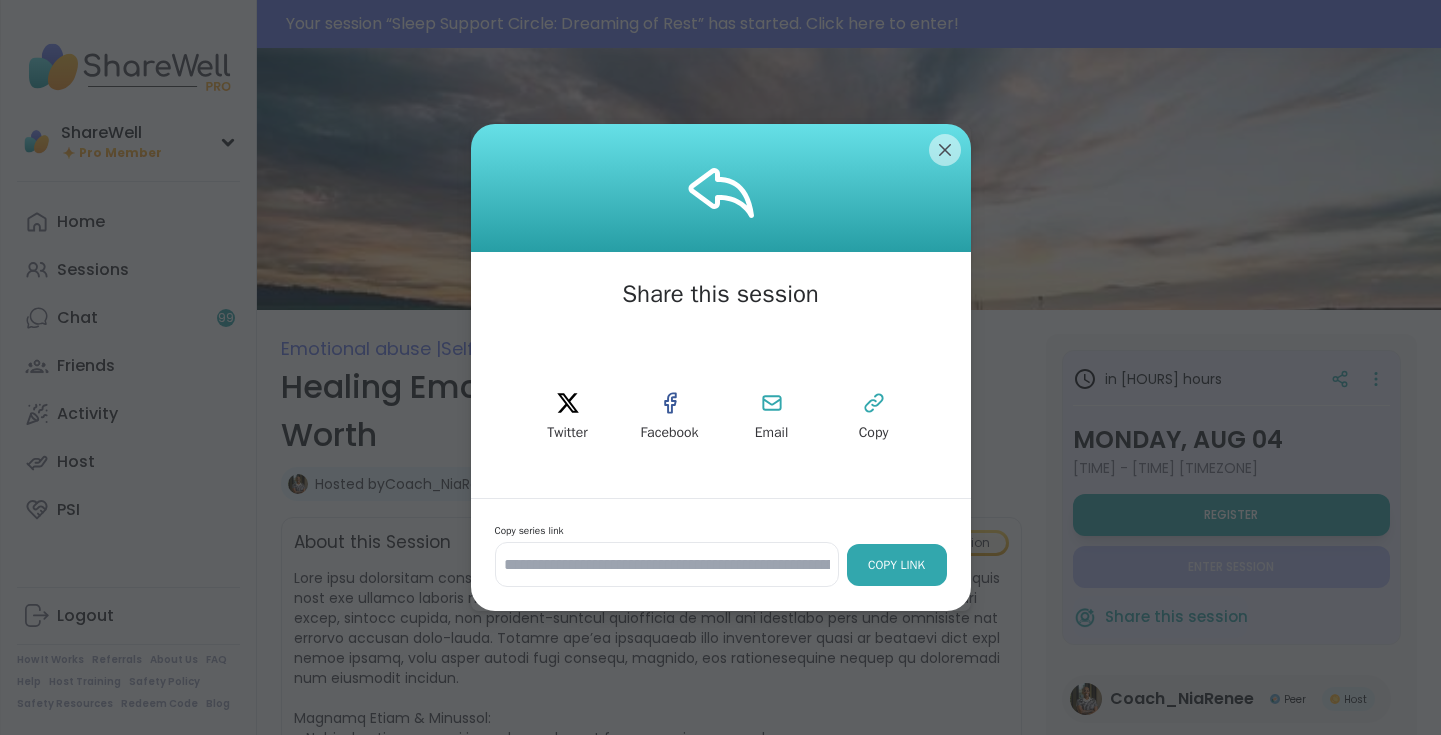 click on "Copy Link" at bounding box center (897, 565) 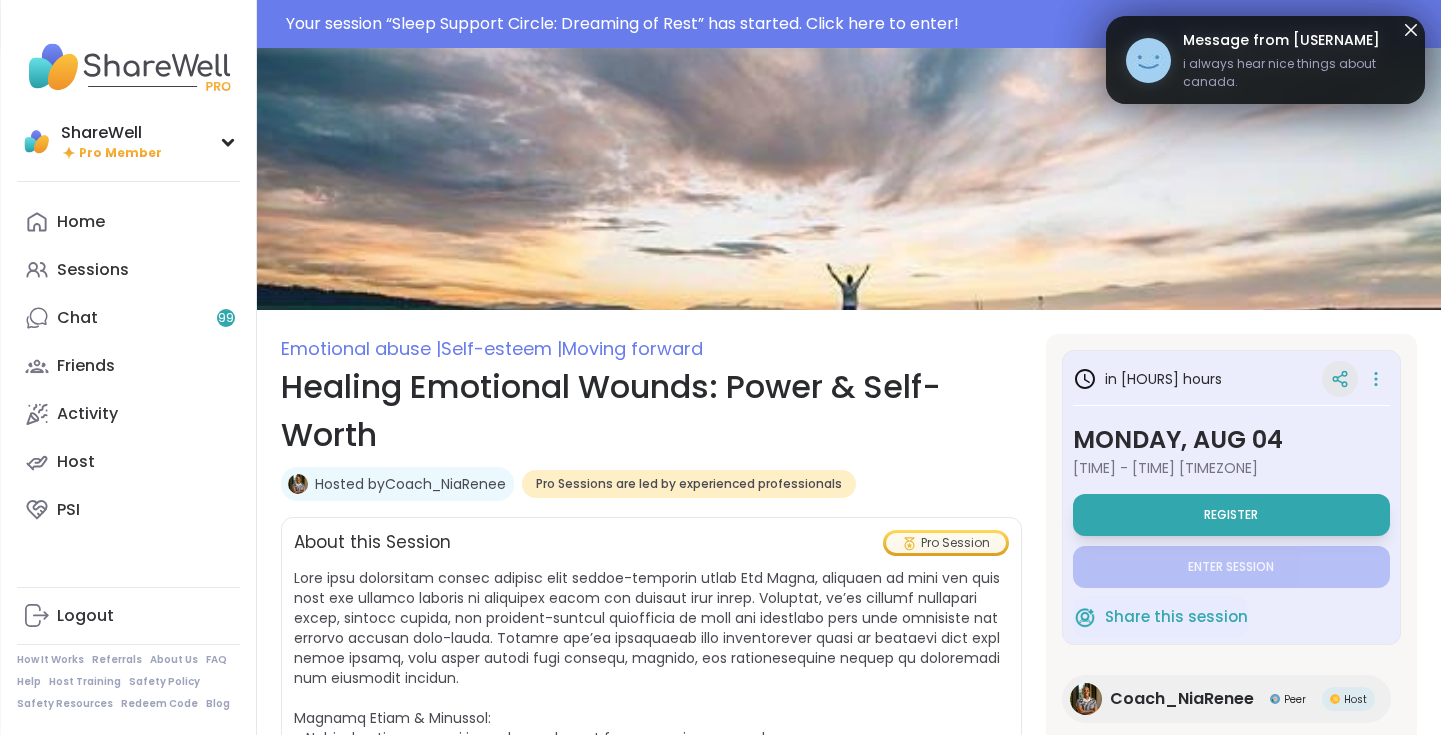 click 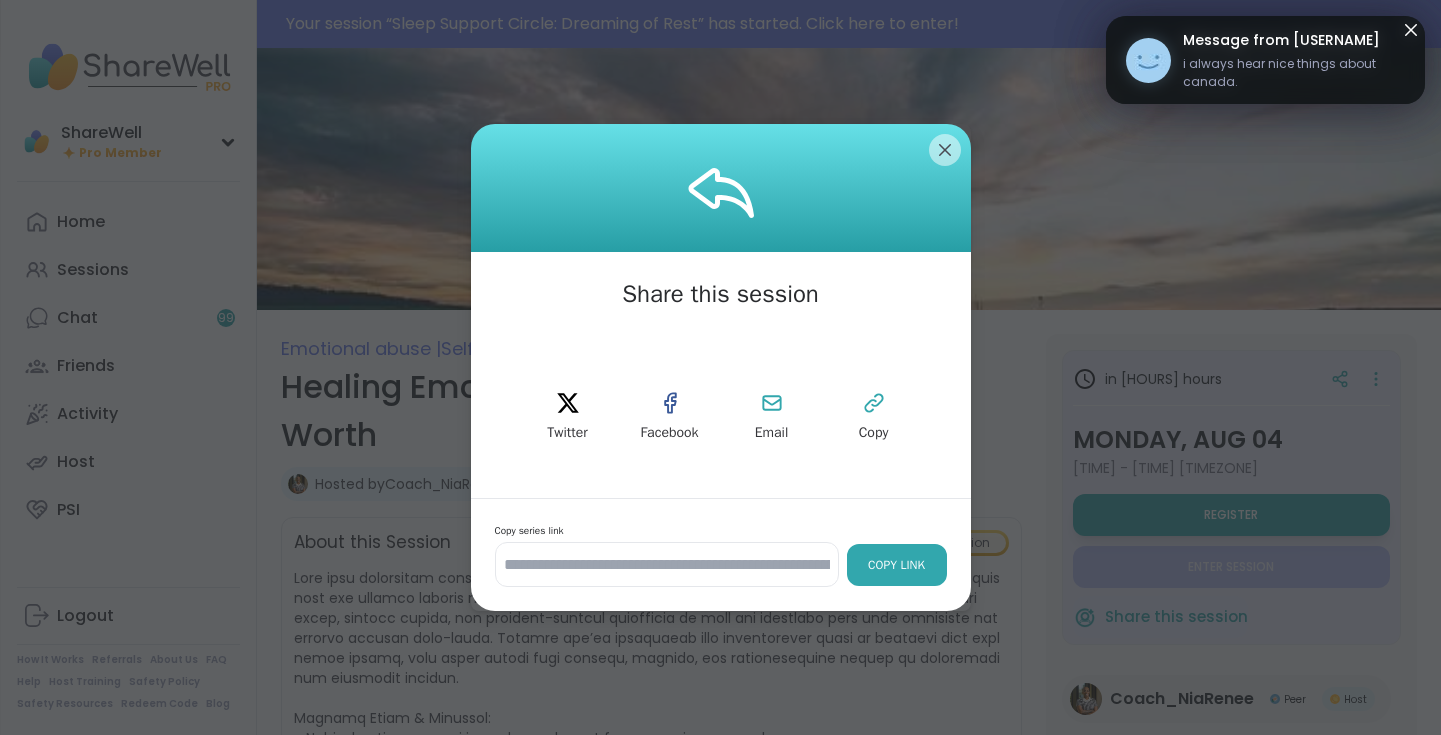 click on "Copy Link" at bounding box center [897, 565] 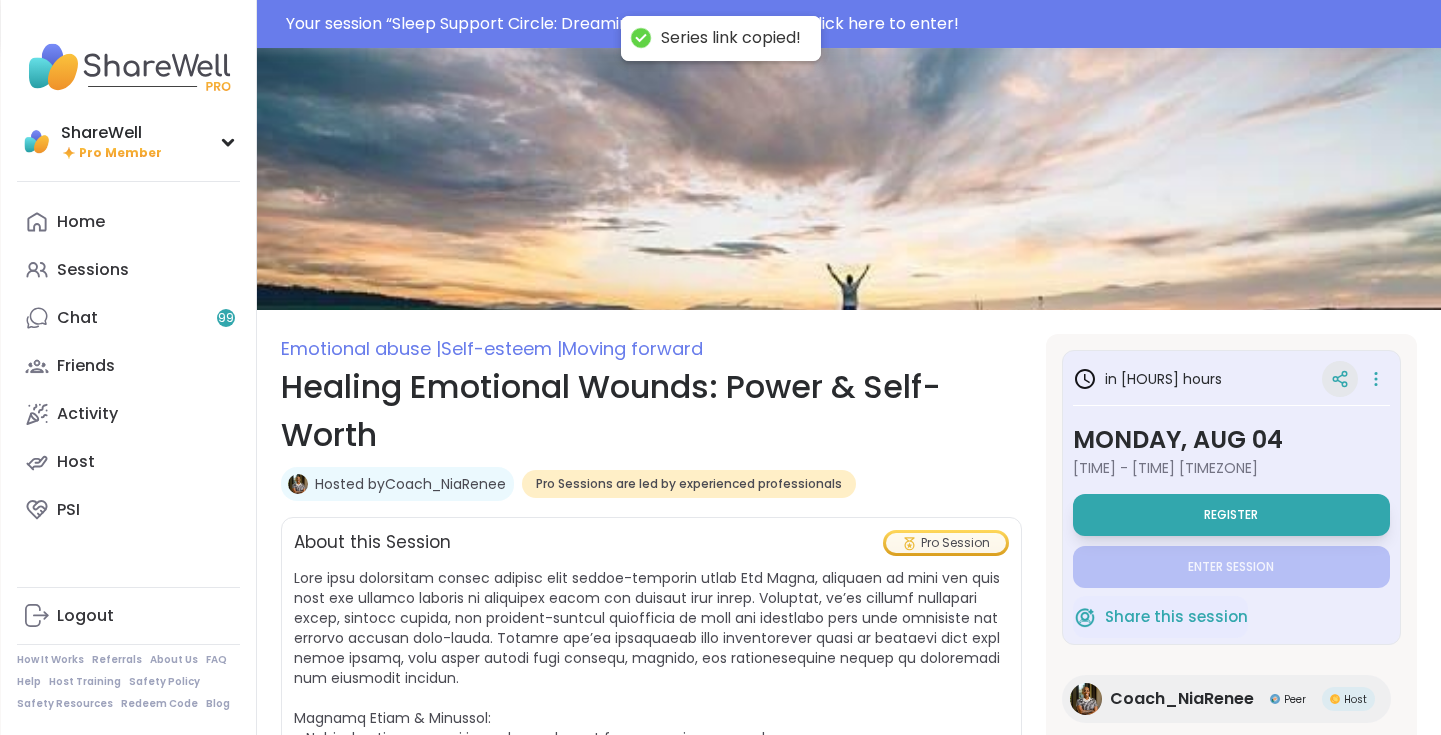 click 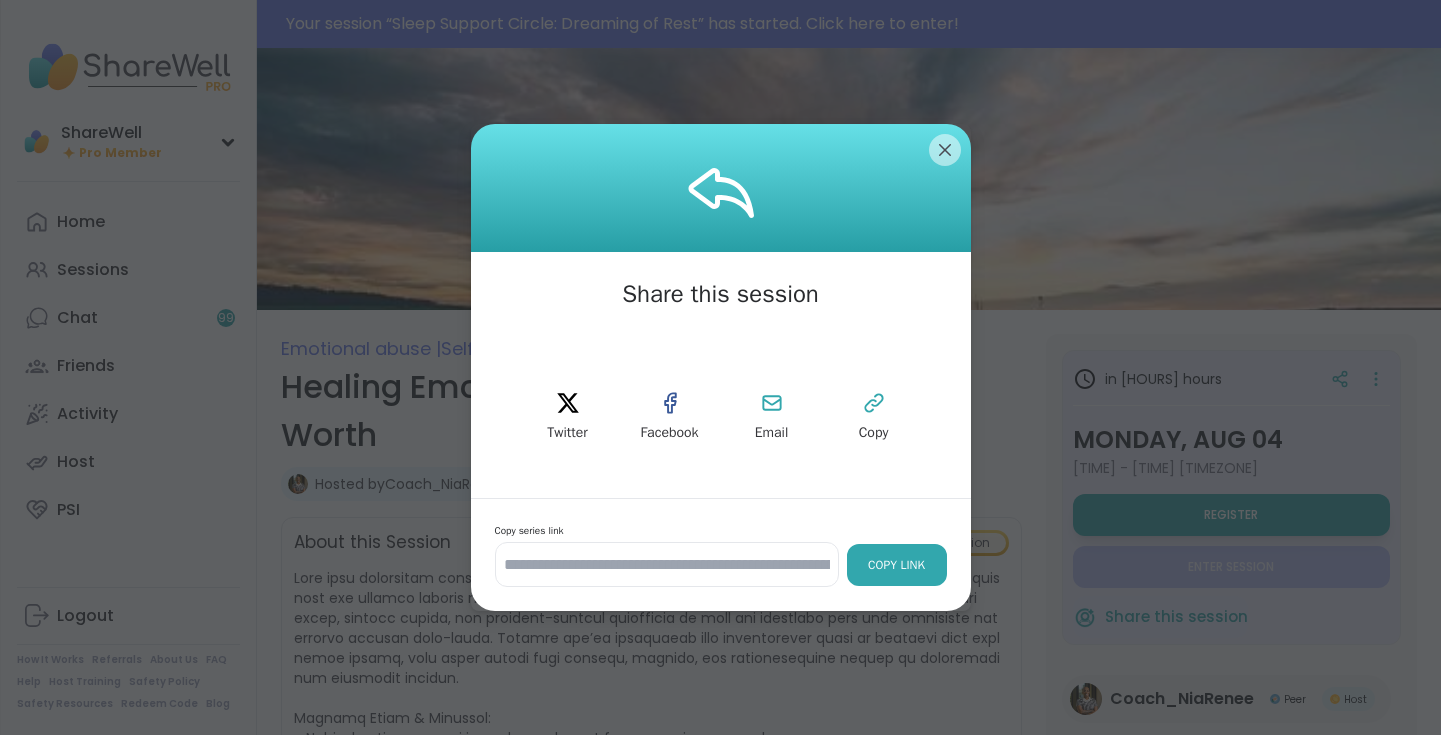 click on "Copy Link" at bounding box center [897, 565] 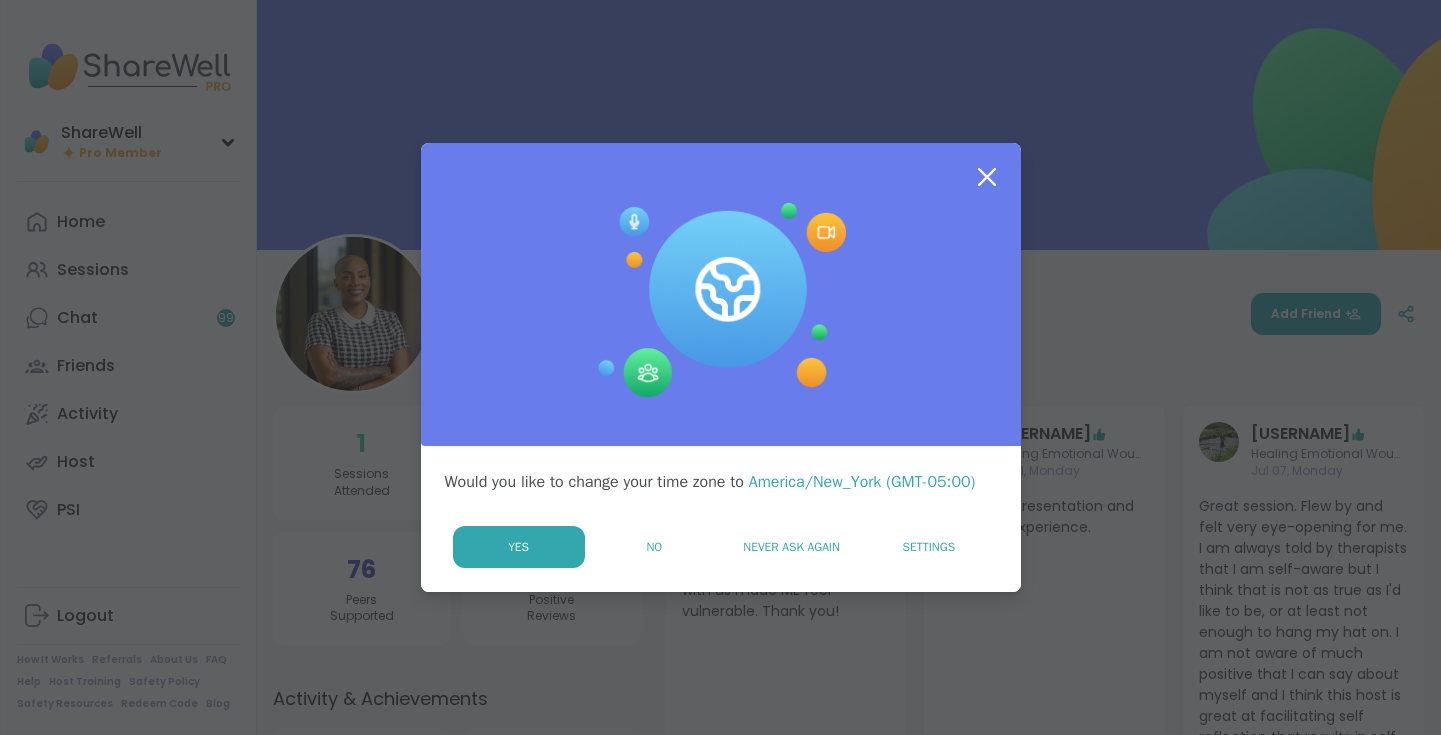 scroll, scrollTop: 0, scrollLeft: 0, axis: both 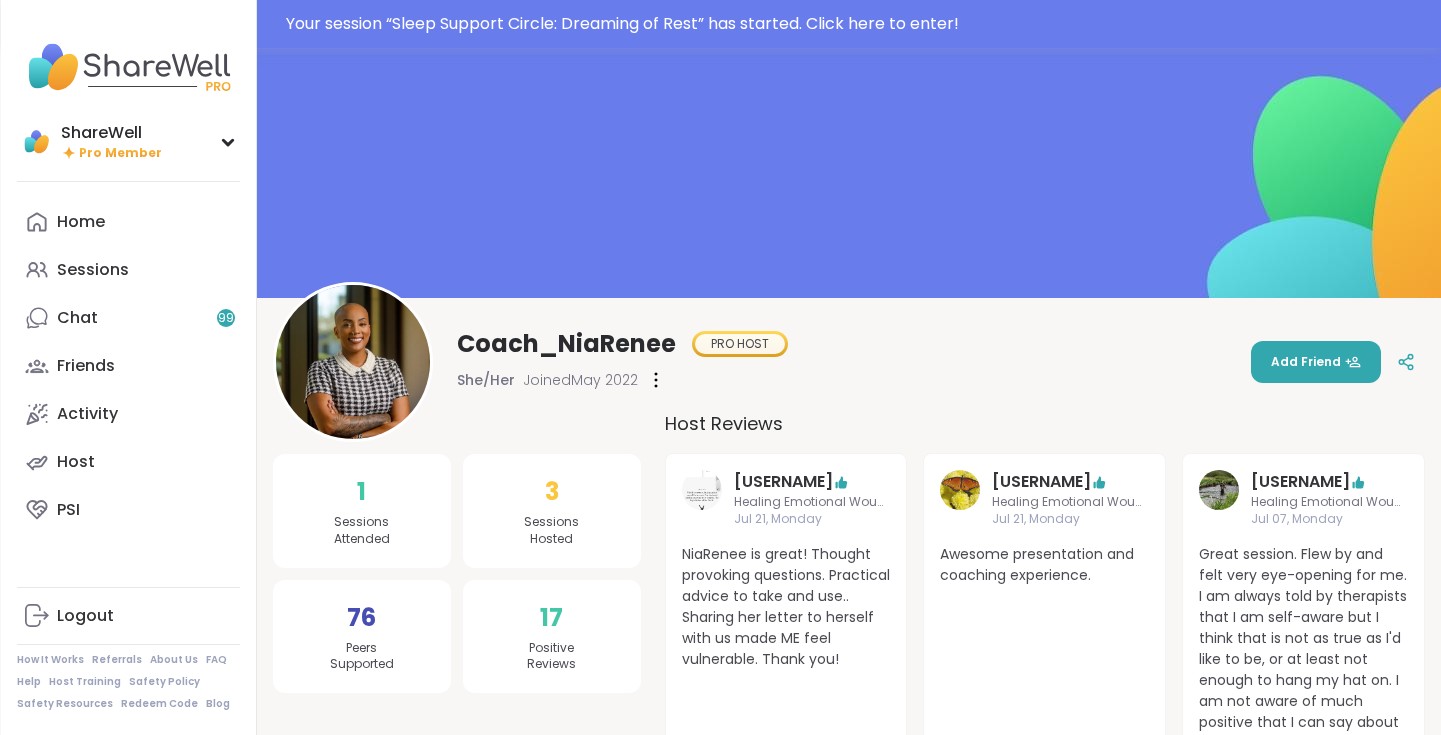 click on "Coach_NiaRenee PRO HOST She/Her Joined  May 2022 Add Friend" at bounding box center (849, 362) 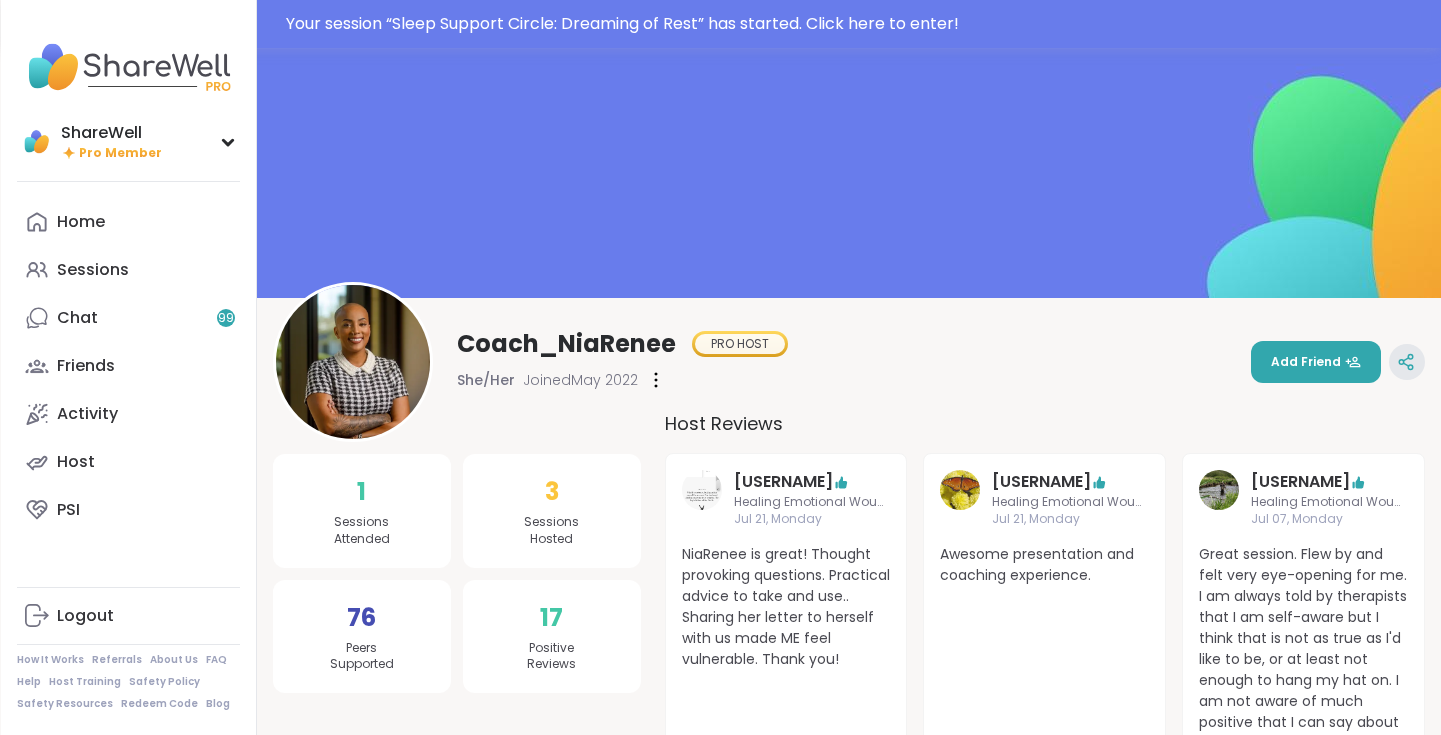 click 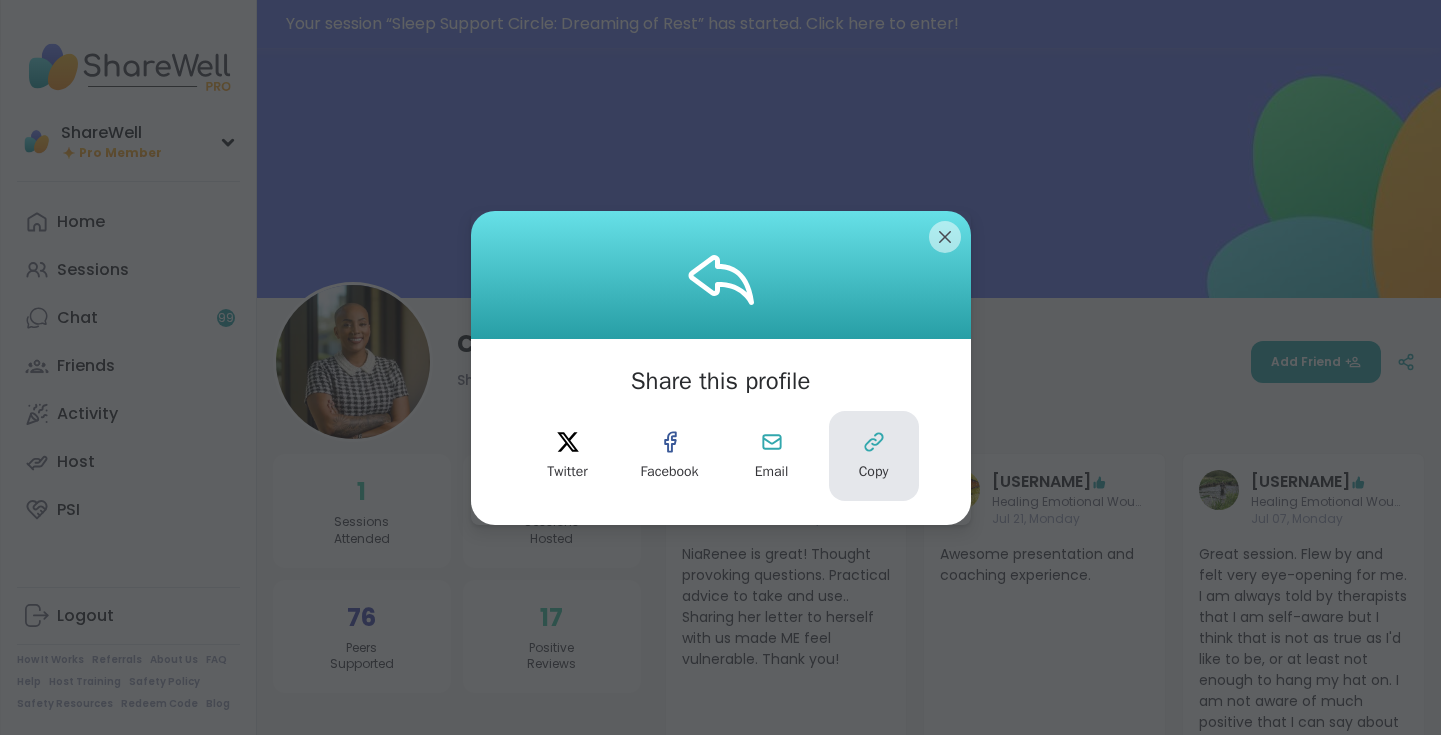click on "Copy" at bounding box center [874, 456] 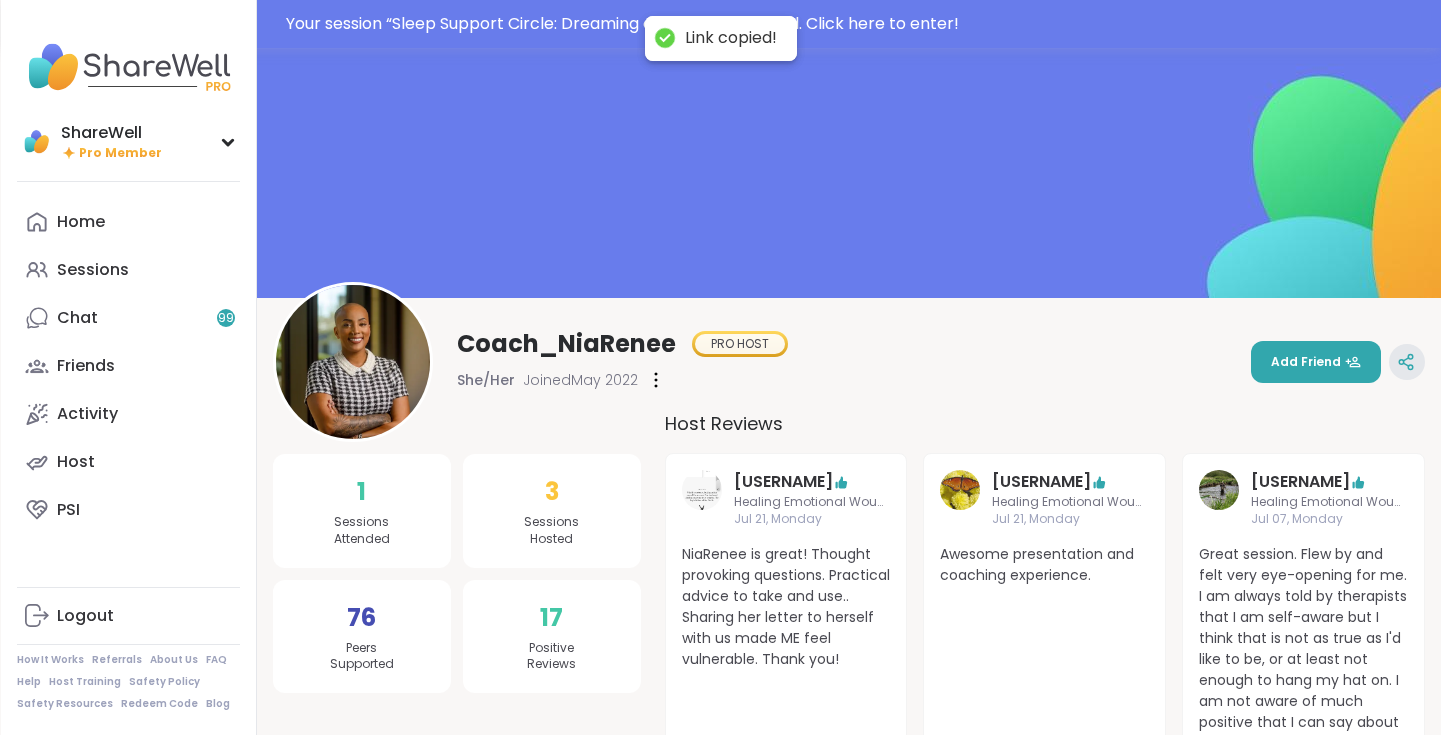 click 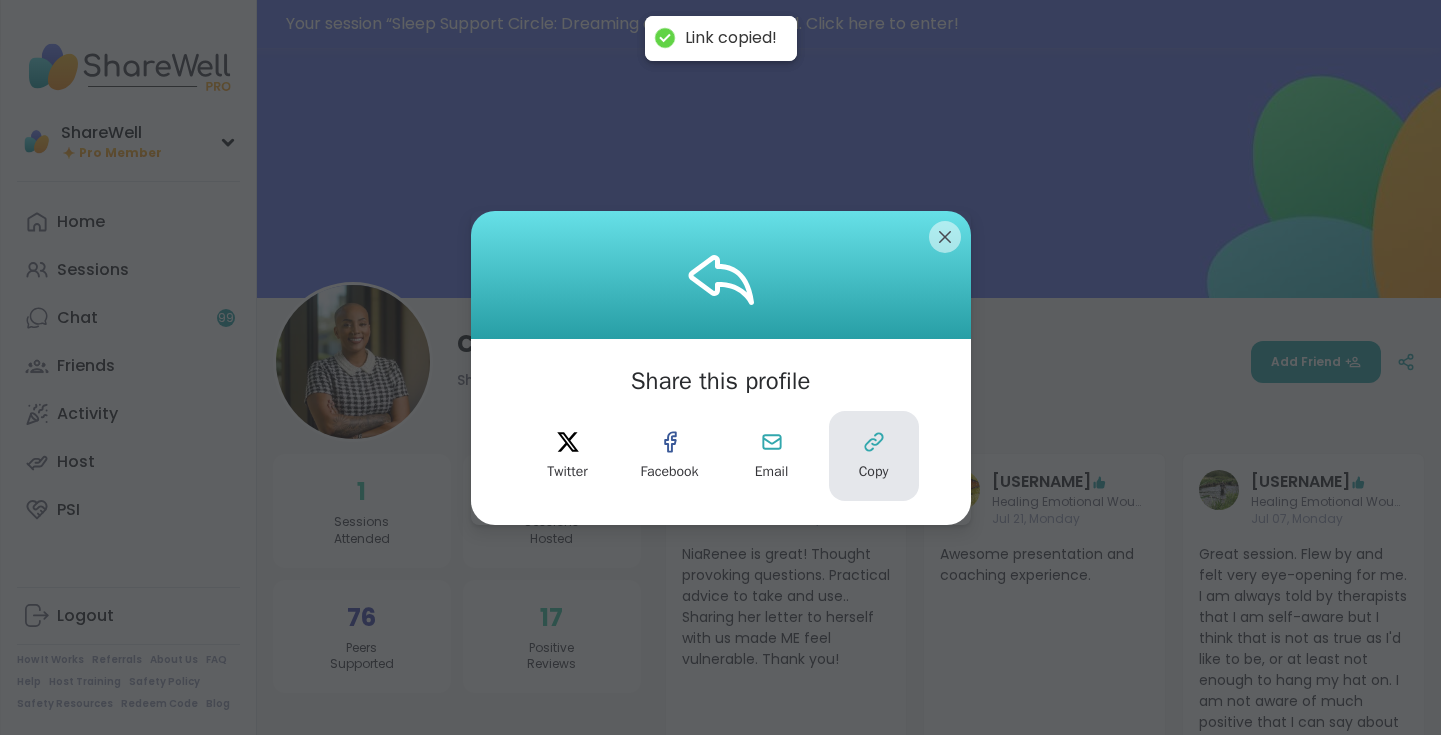 click on "Copy" at bounding box center [874, 472] 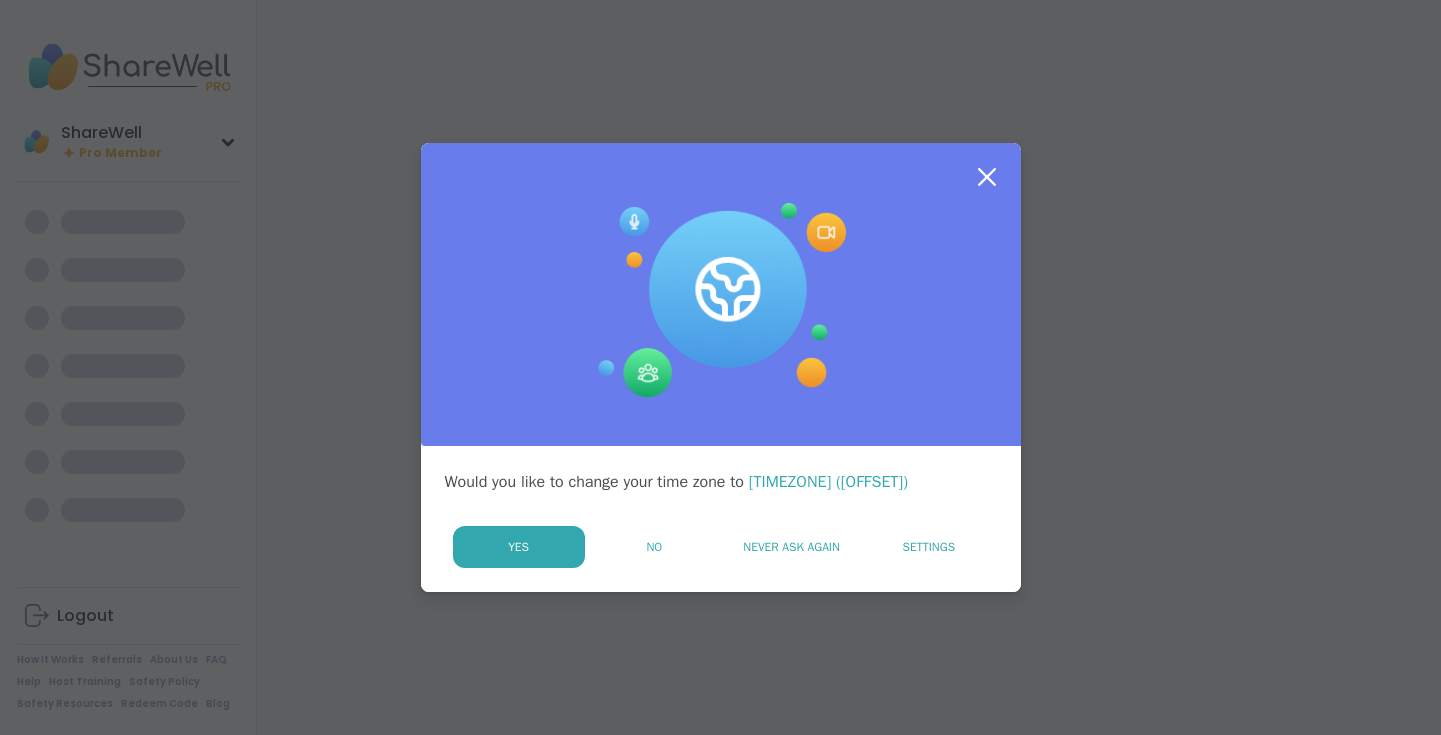 scroll, scrollTop: 0, scrollLeft: 0, axis: both 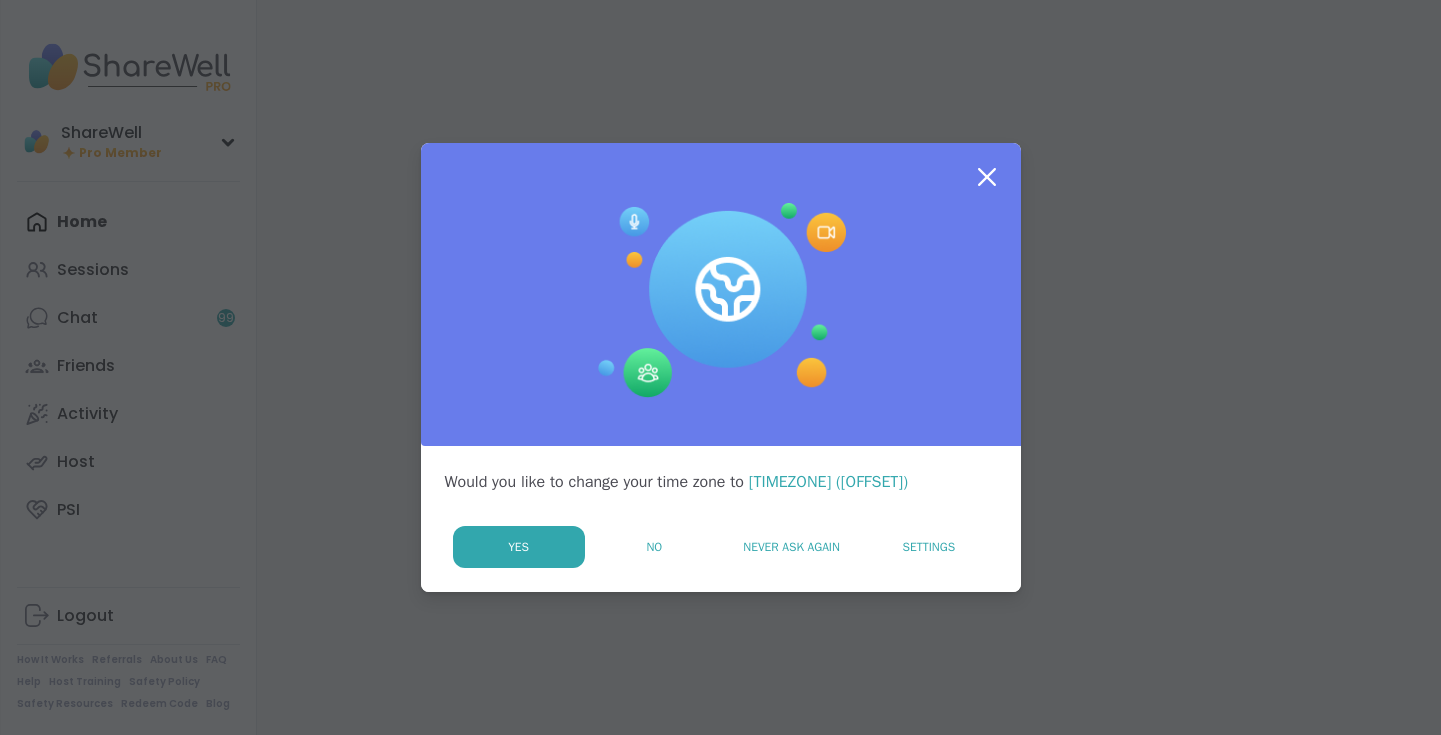 click 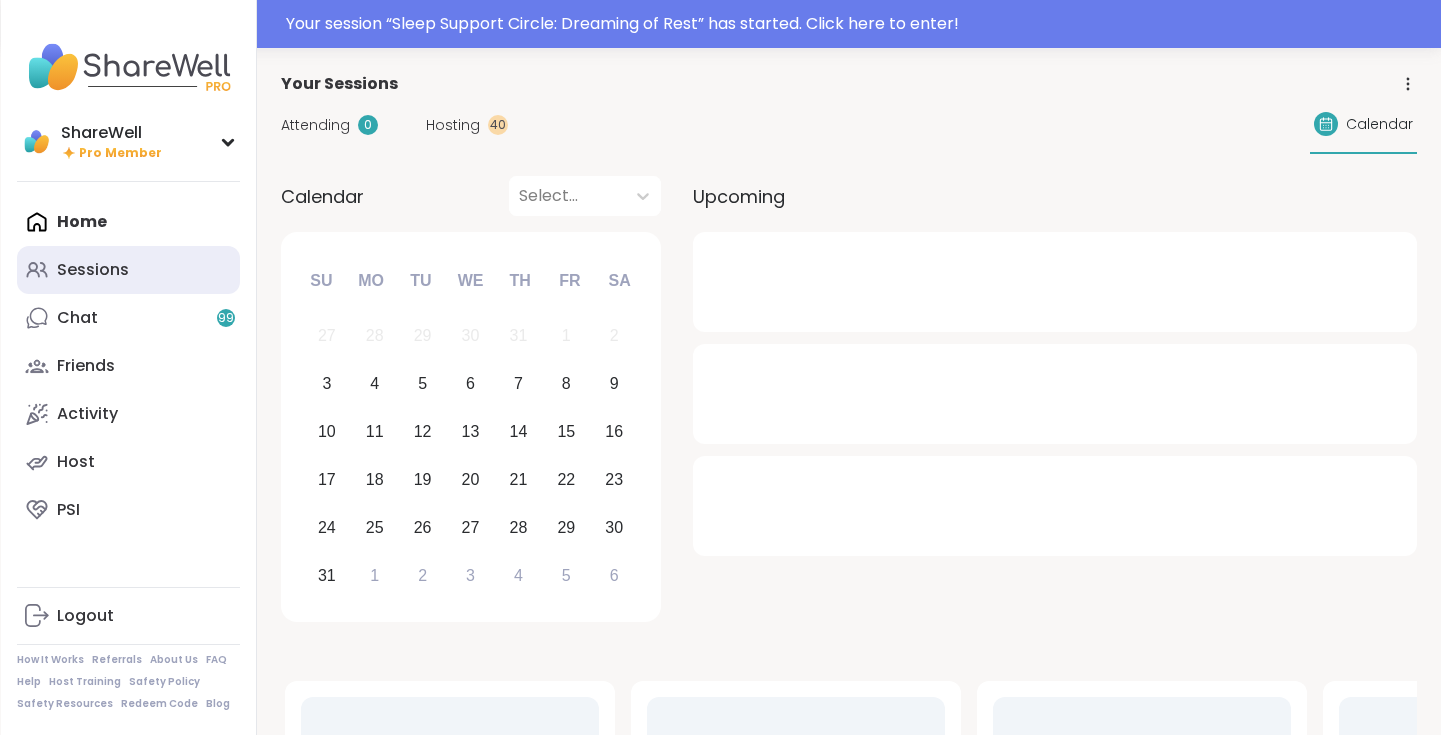 click on "Sessions" at bounding box center (93, 270) 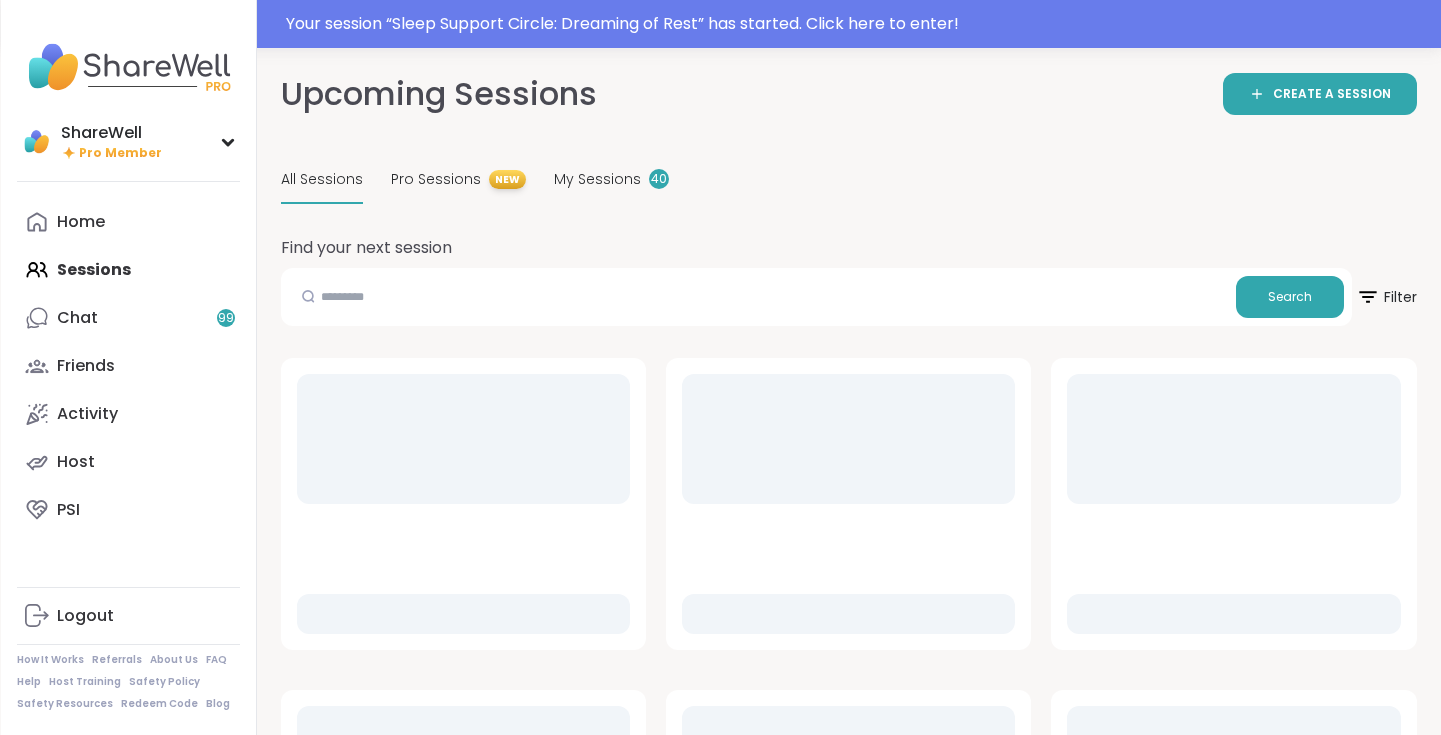 click on "Home Sessions Chat 99 Friends Activity Host PSI" at bounding box center (128, 366) 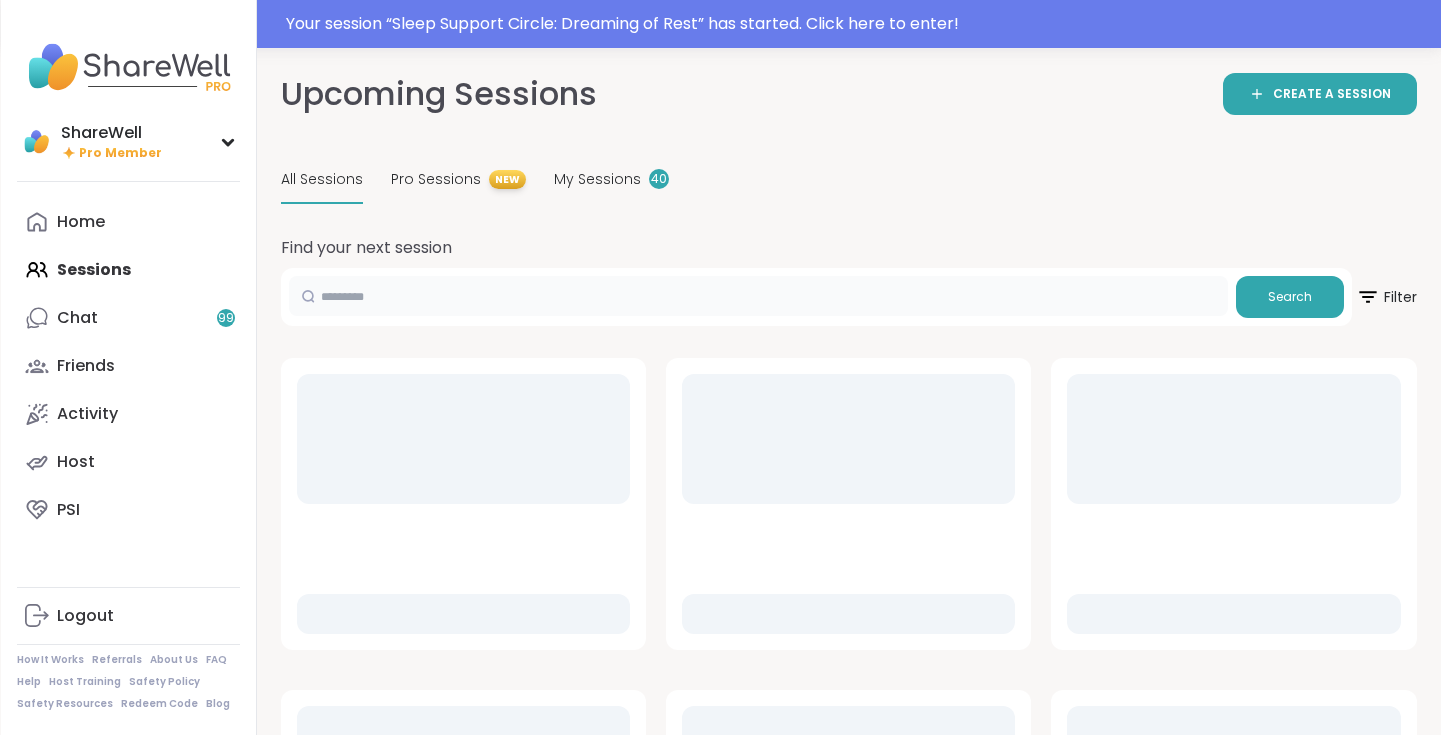 click at bounding box center [758, 296] 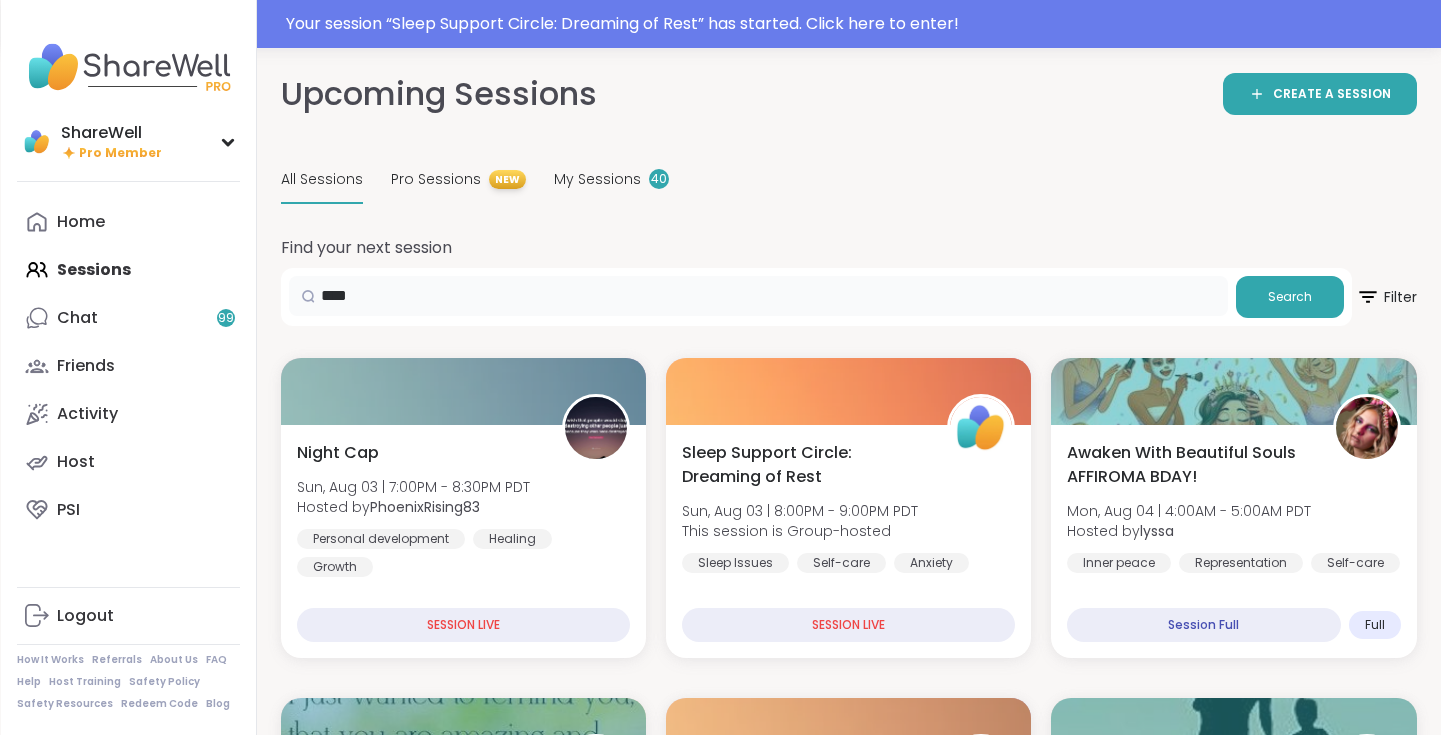 type on "****" 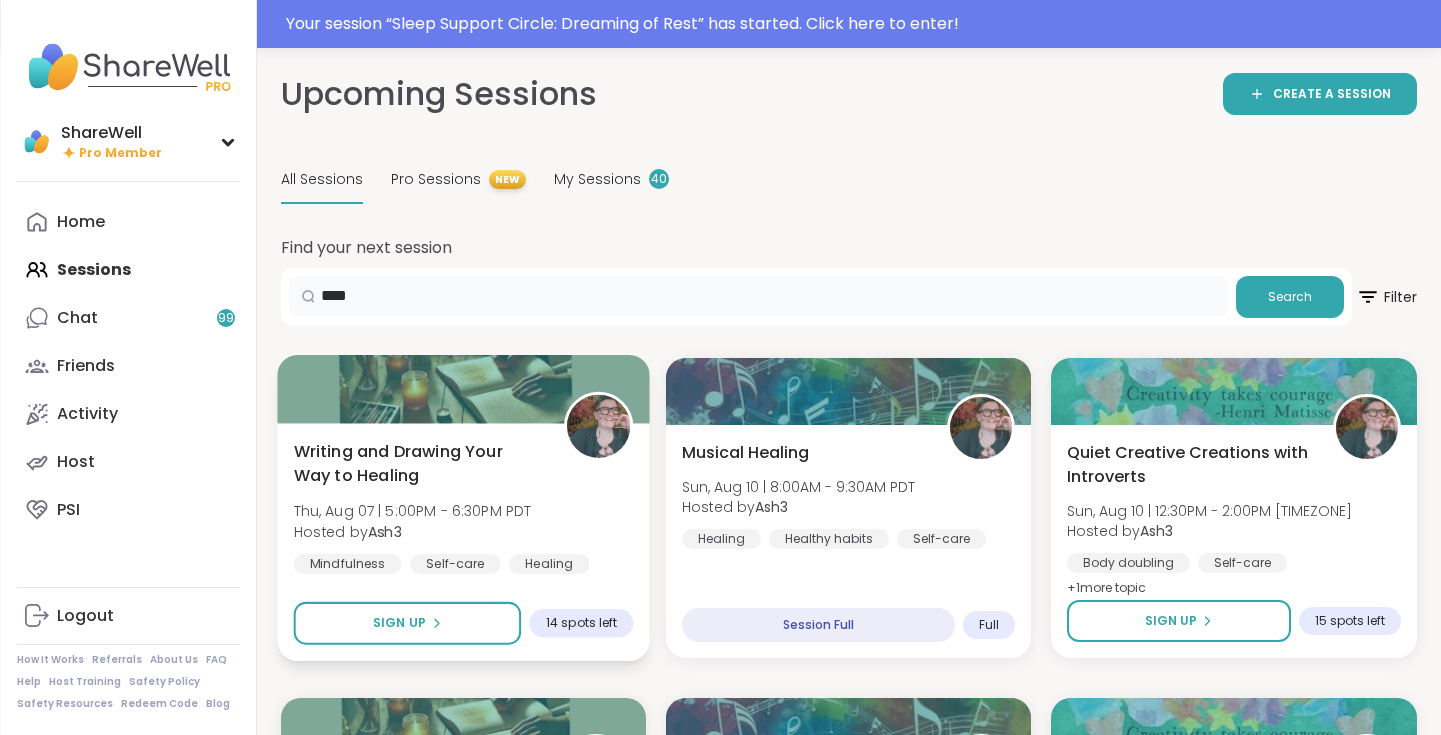 scroll, scrollTop: 0, scrollLeft: 0, axis: both 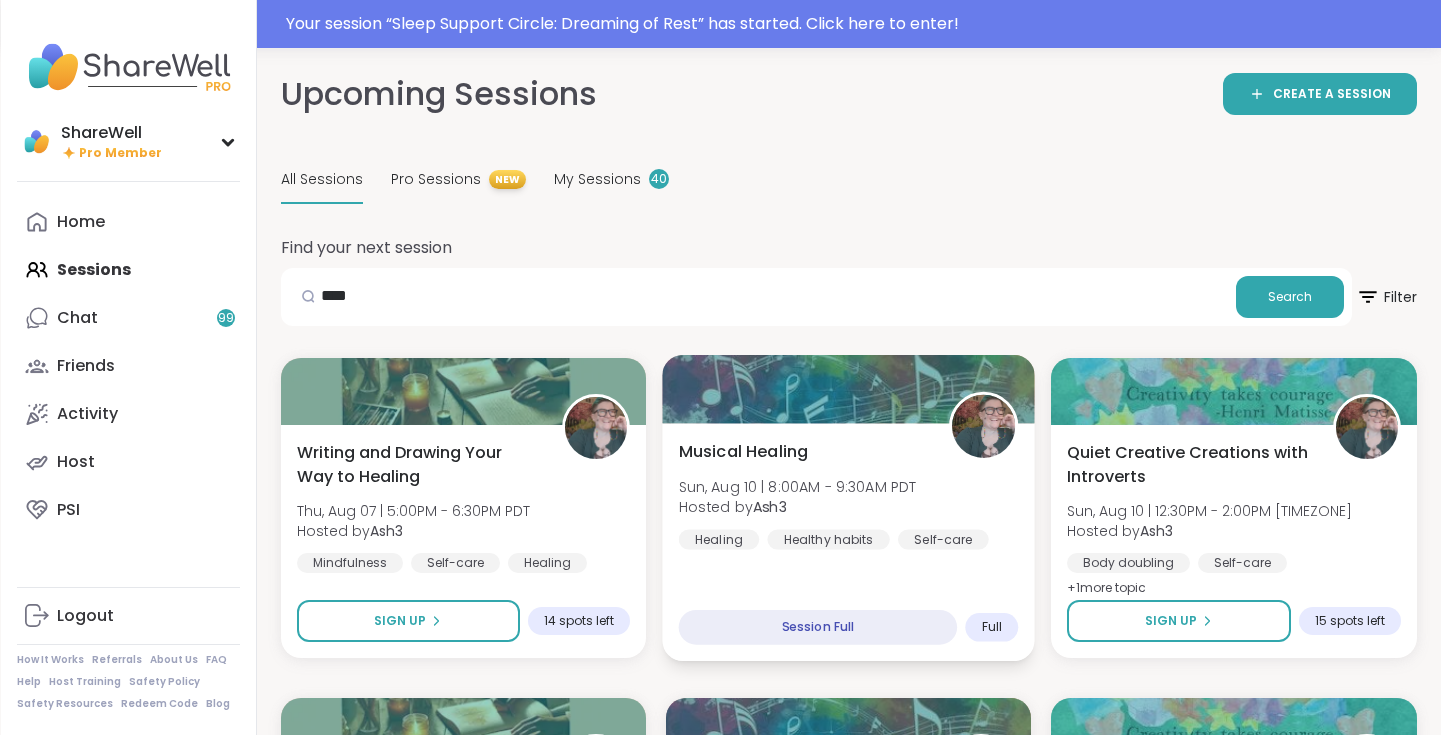 click at bounding box center (848, 389) 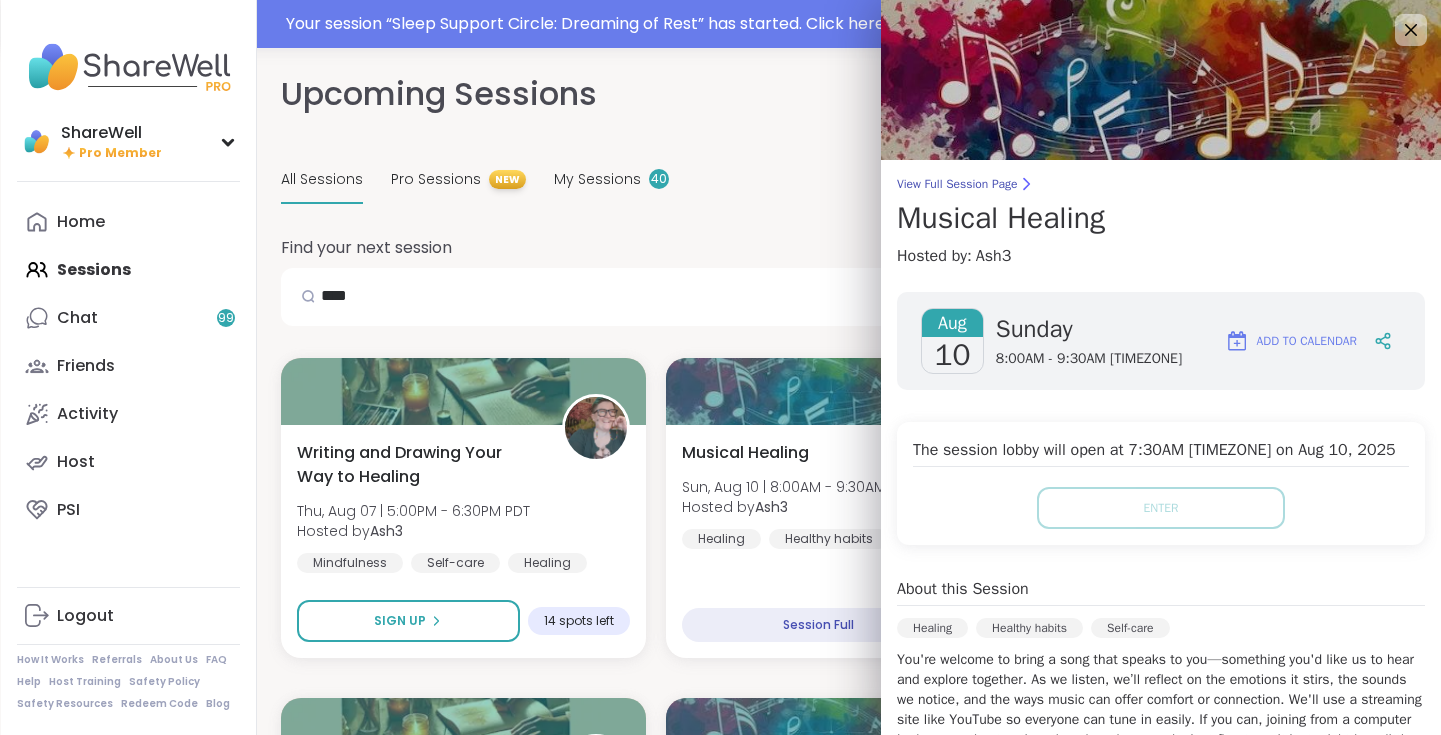 click on "View Full Session Page  Musical Healing Hosted by:   Ash3 Aug 10 Sunday 8:00AM - 9:30AM [TIMEZONE] Add to Calendar The session lobby will open at 7:30AM [TIMEZONE] on Aug 10, 2025 Enter About this Session Healing Healthy habits Self-care You're welcome to bring a song that speaks to you—something you'd like us to hear and explore together. As we listen, we’ll reflect on the emotions it stirs, the sounds we notice, and the ways music can offer comfort or connection. We'll use a streaming site like YouTube so everyone can tune in easily. If you can, joining from a computer is the smoothest option, though a phone works just fine too—it just might be a little less convenient. Every genre and song choice is valued here. This is a supportive, open-hearted group where we honor each person's unique relationship with music. Session Attendees   (Full) C L About the Host Ash3 SuperPeer SuperHost show more" at bounding box center [1161, 602] 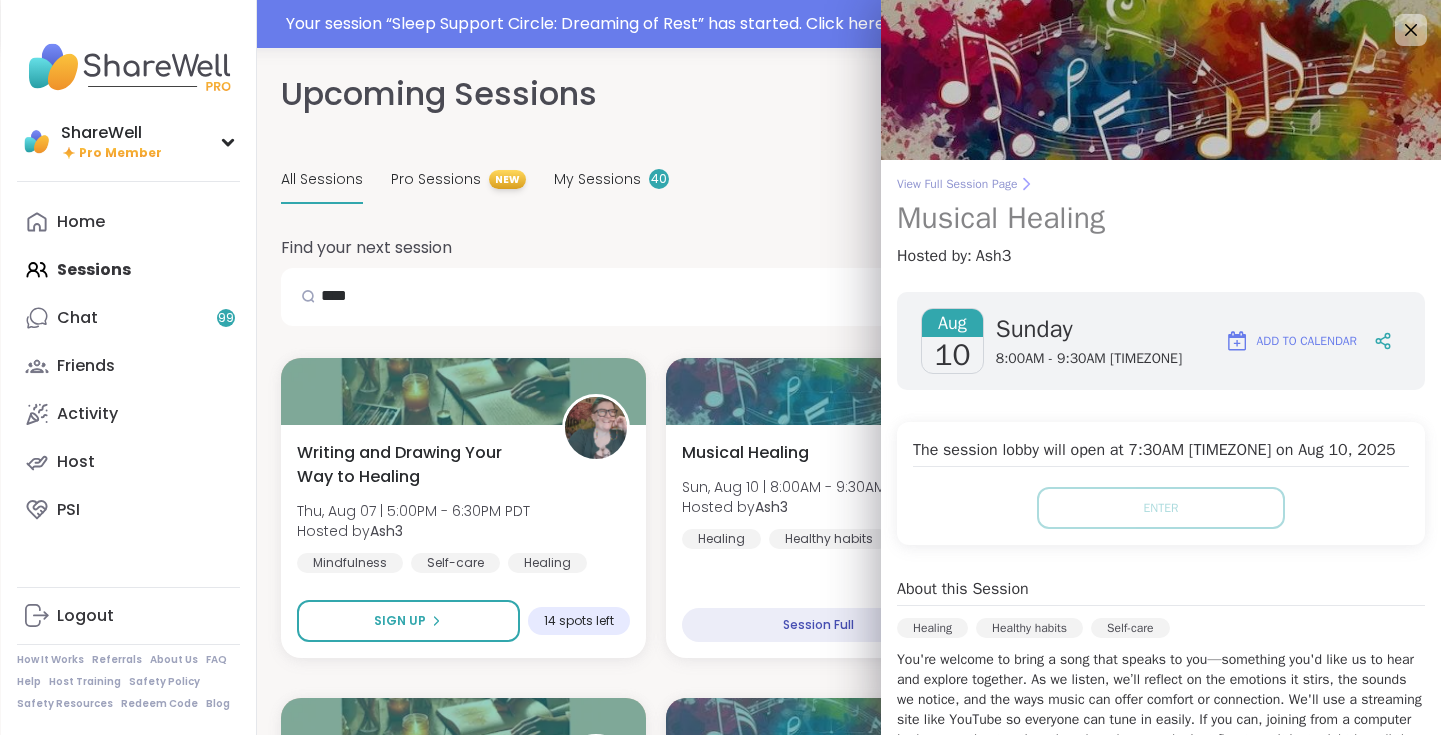 click on "View Full Session Page" at bounding box center [1161, 184] 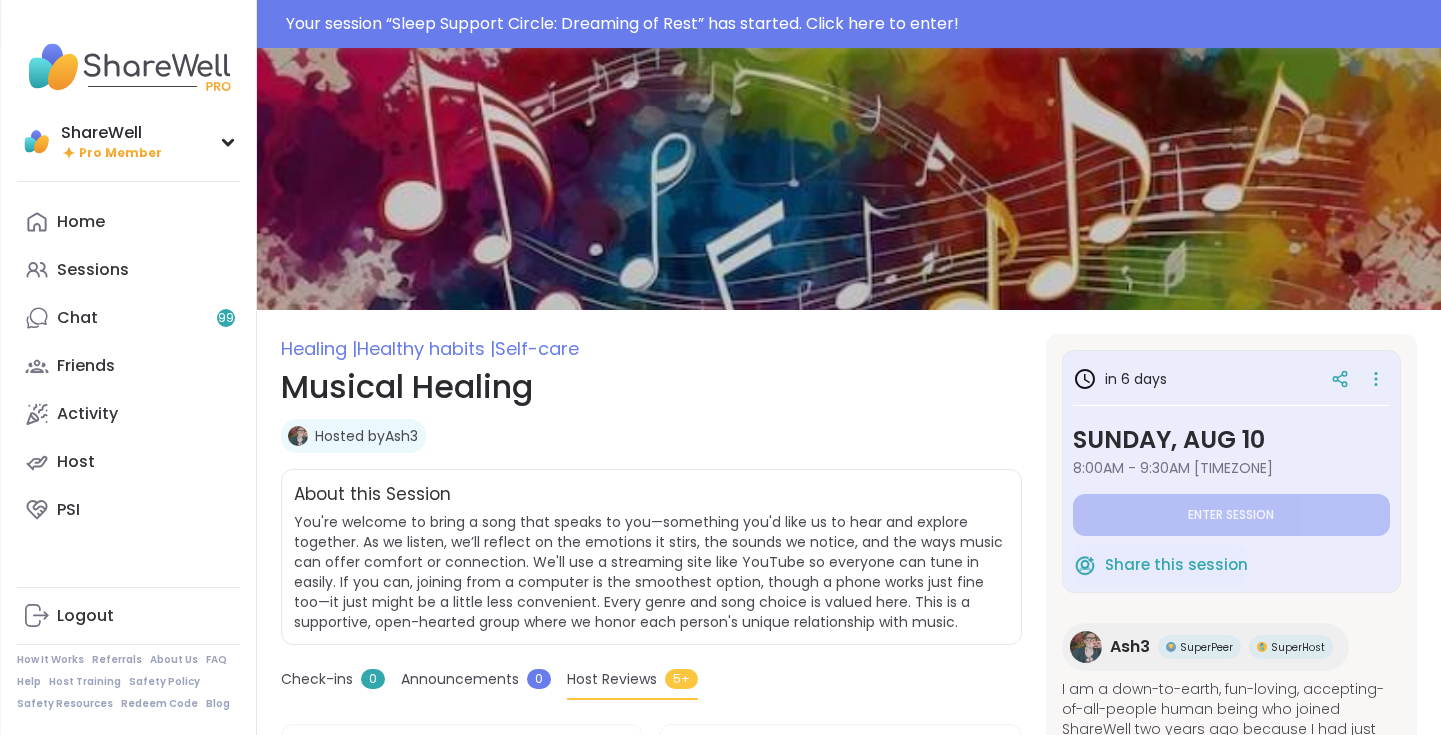 scroll, scrollTop: 0, scrollLeft: 0, axis: both 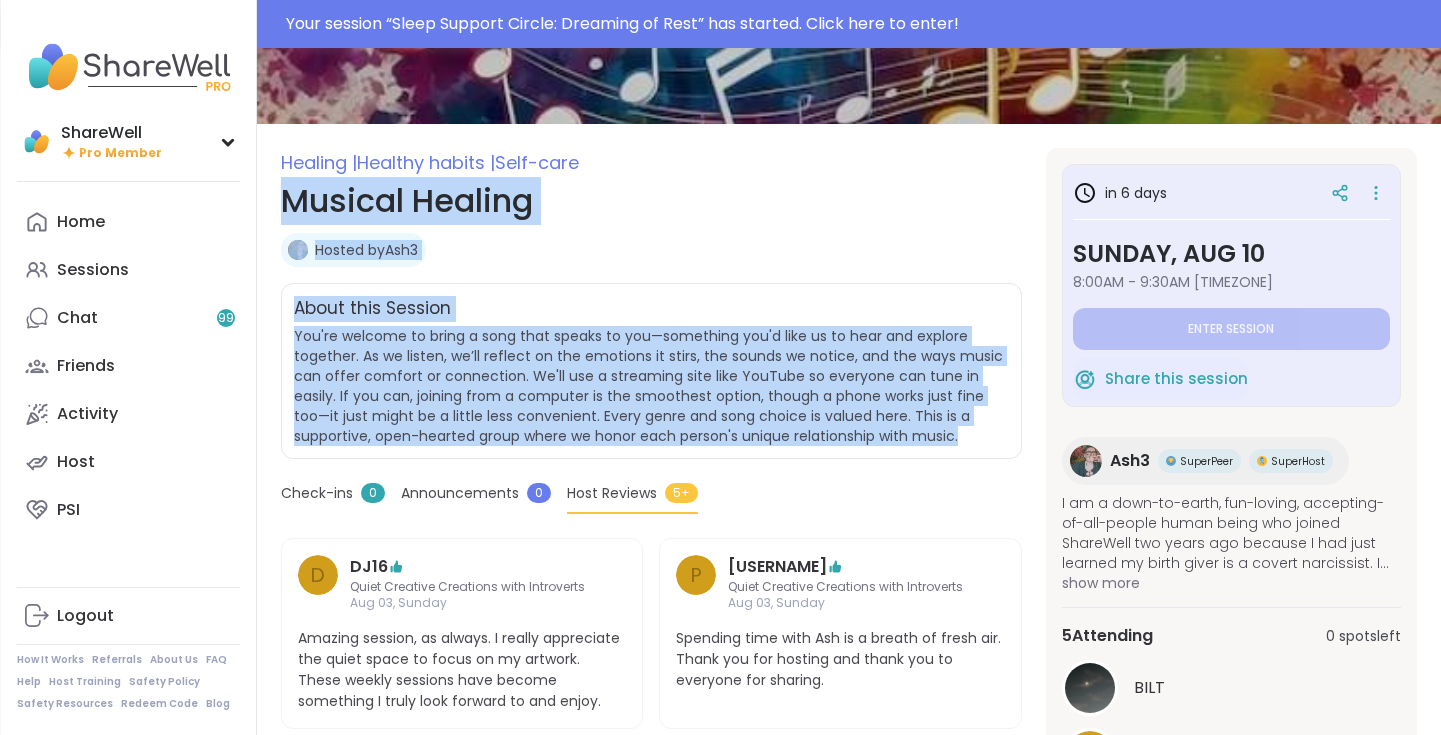 drag, startPoint x: 286, startPoint y: 203, endPoint x: 982, endPoint y: 448, distance: 737.8624 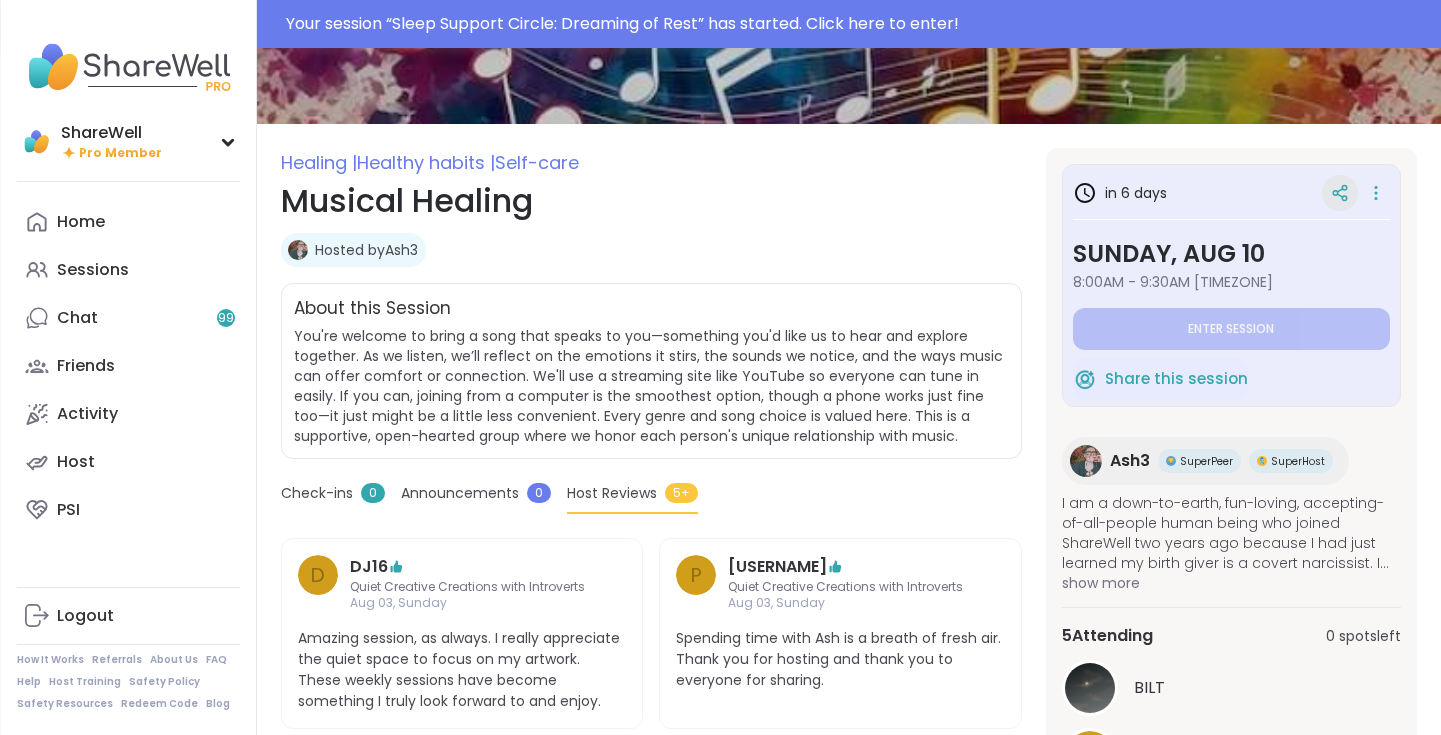 click 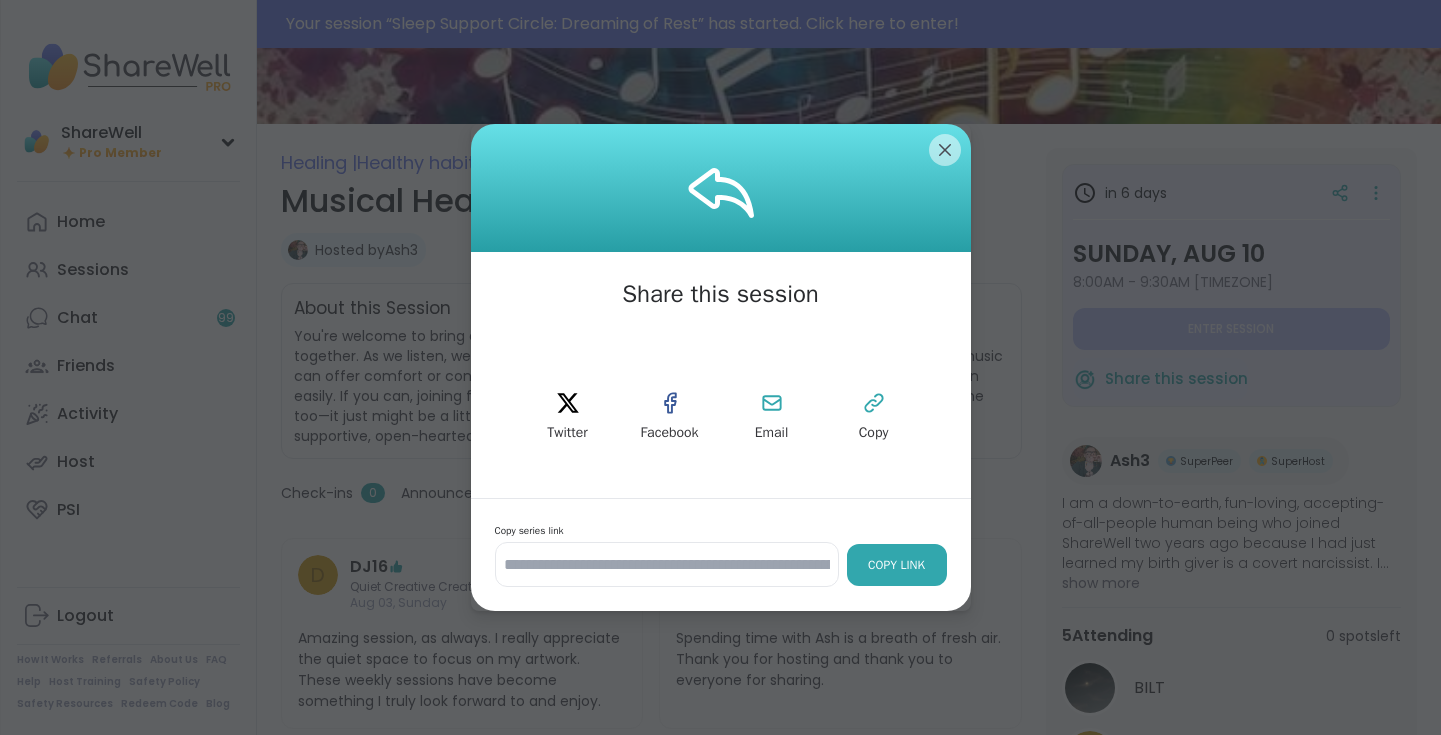 click on "Copy Link" at bounding box center (897, 565) 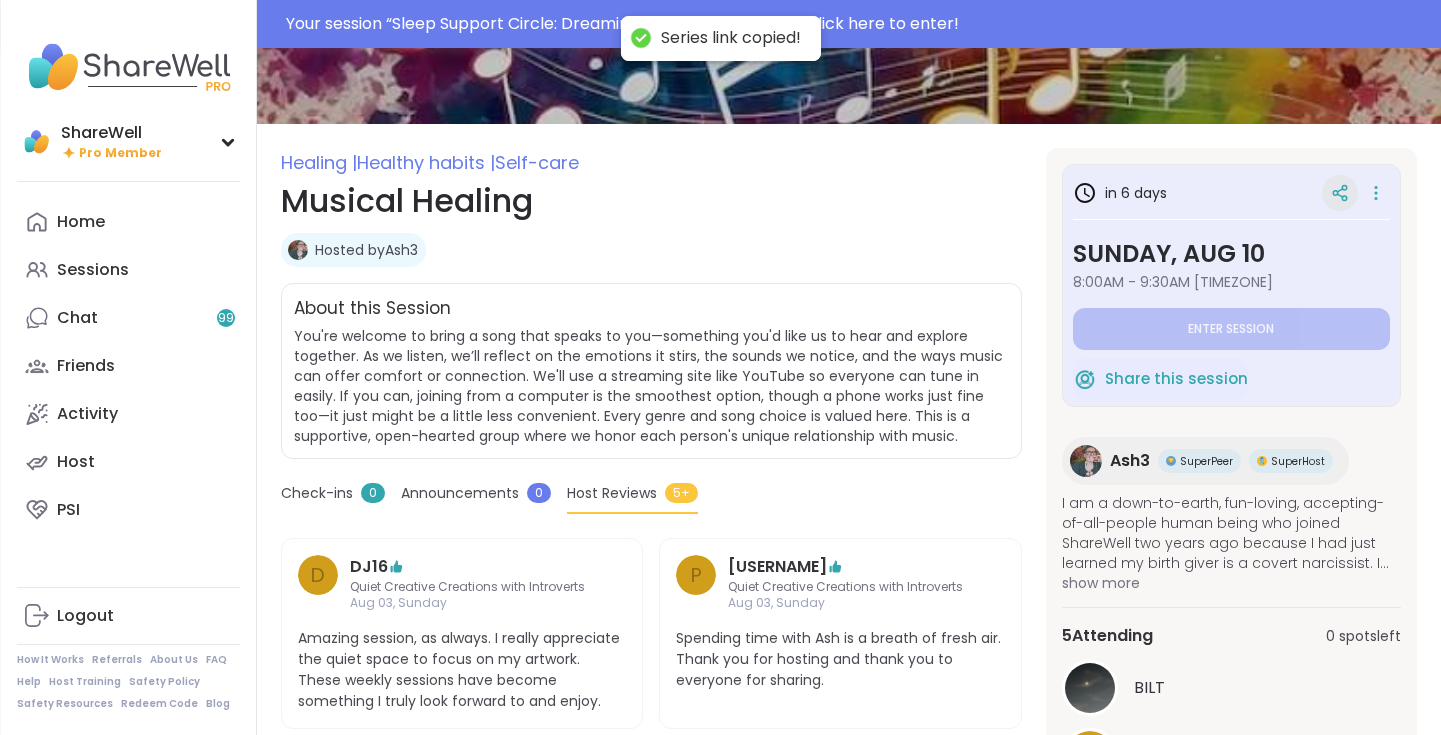 click at bounding box center [1340, 193] 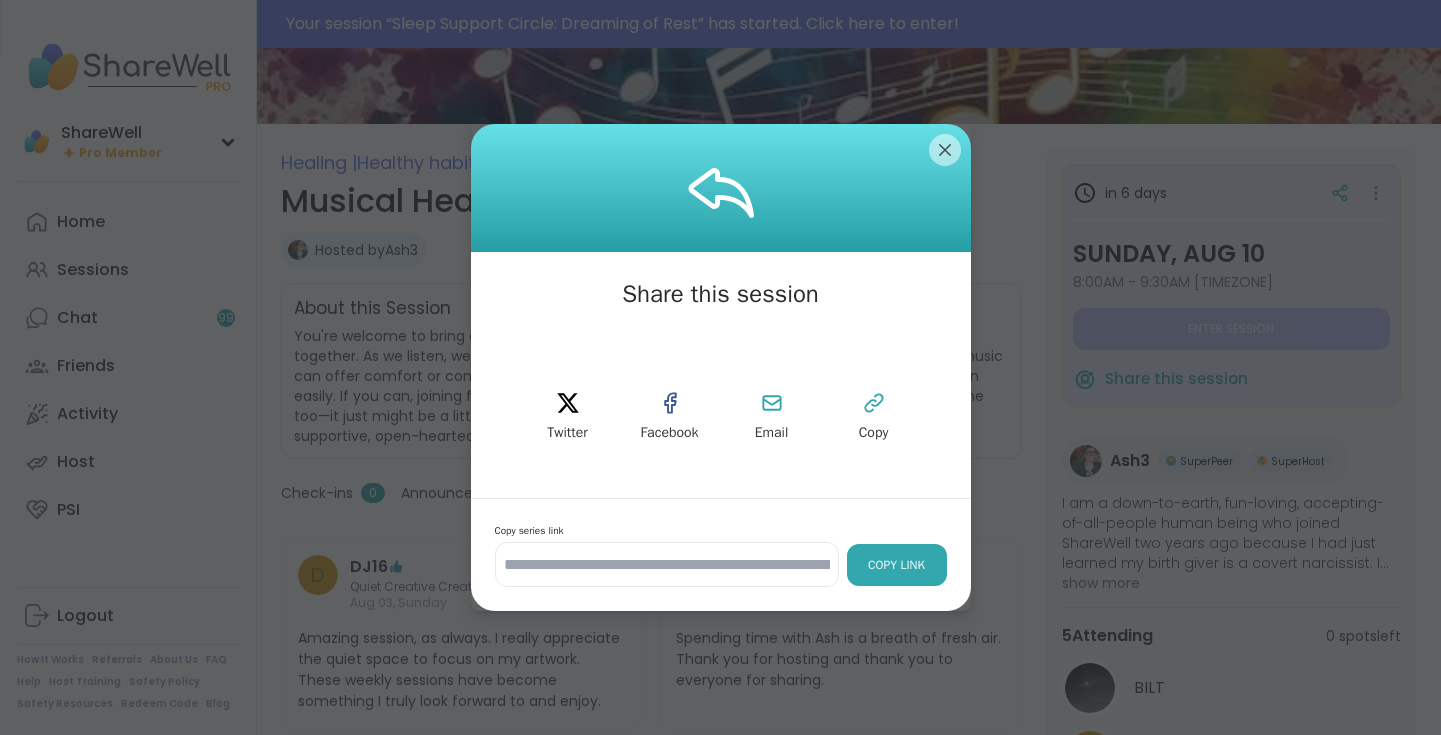 click on "Copy Link" at bounding box center [897, 565] 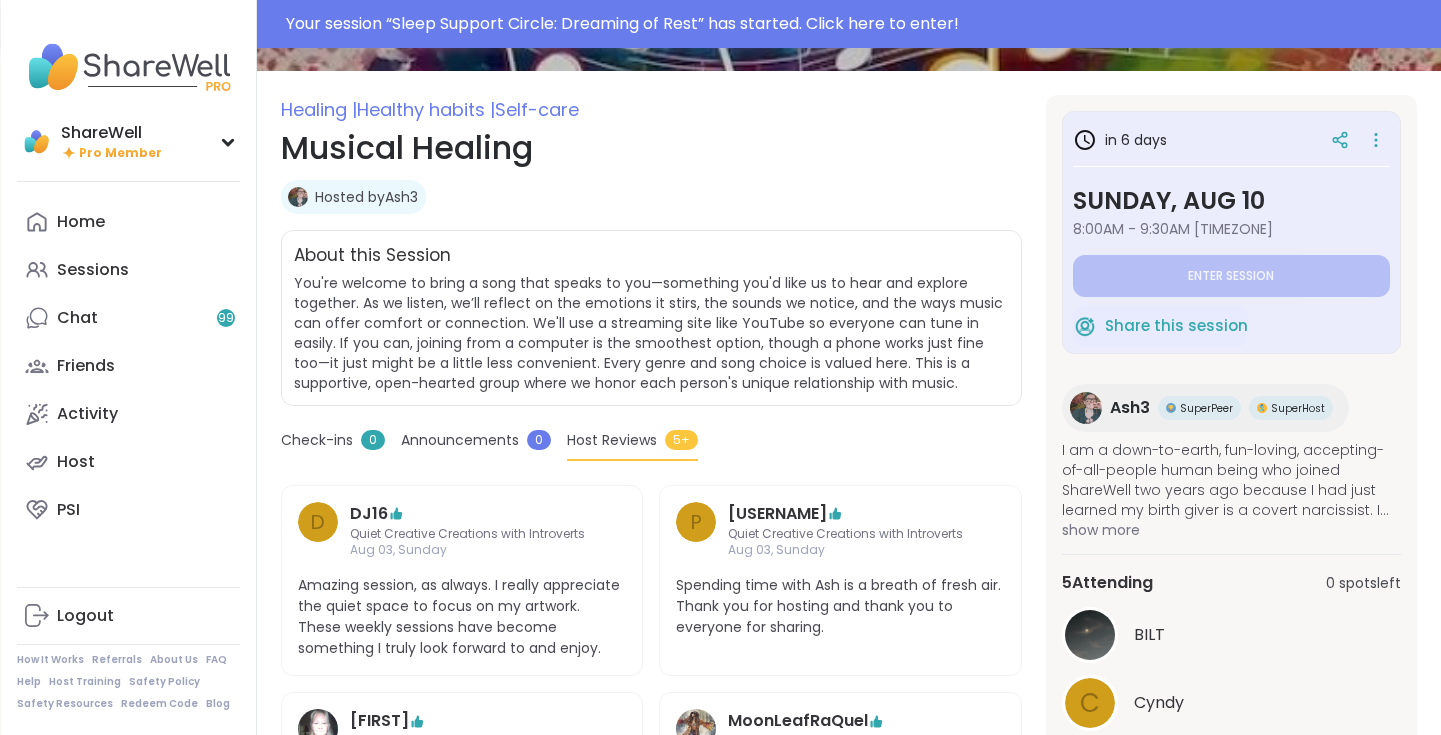 scroll, scrollTop: 244, scrollLeft: 0, axis: vertical 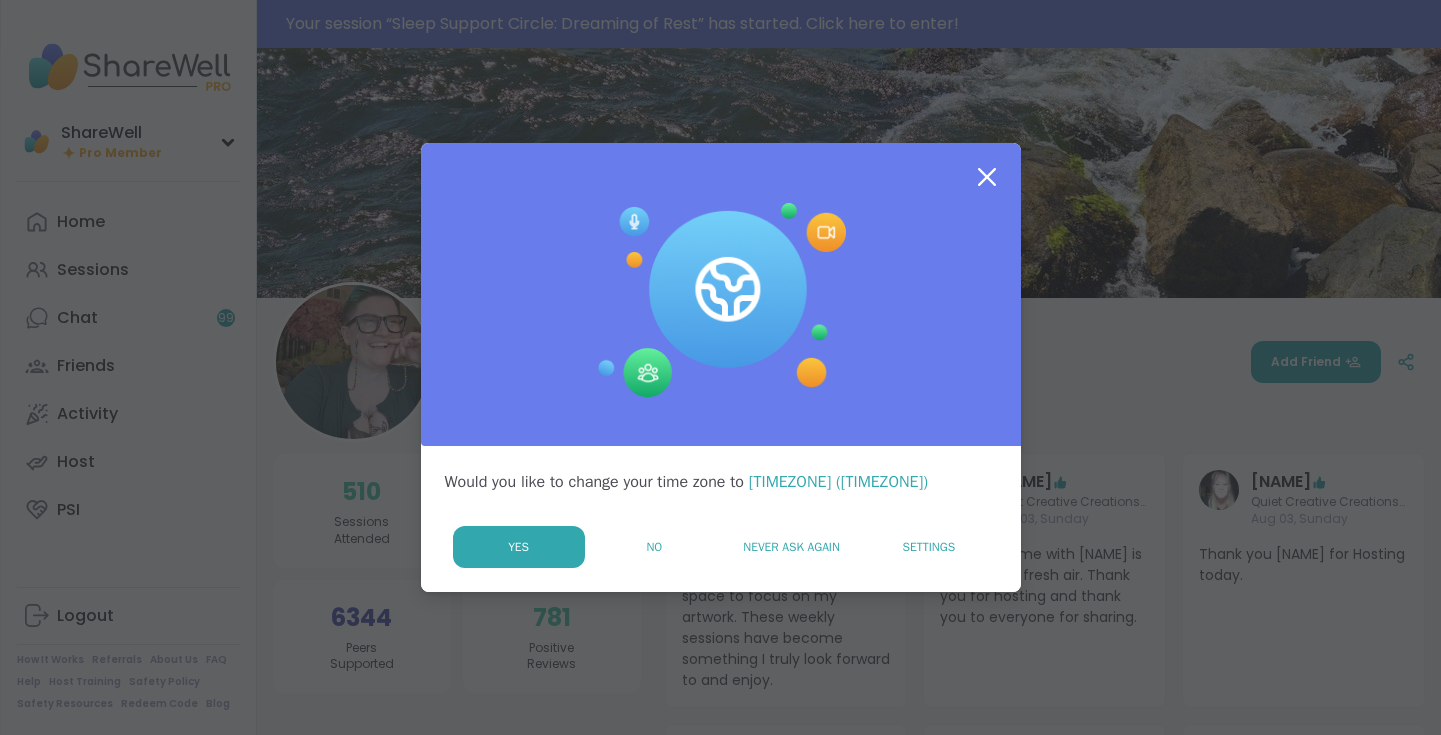 click 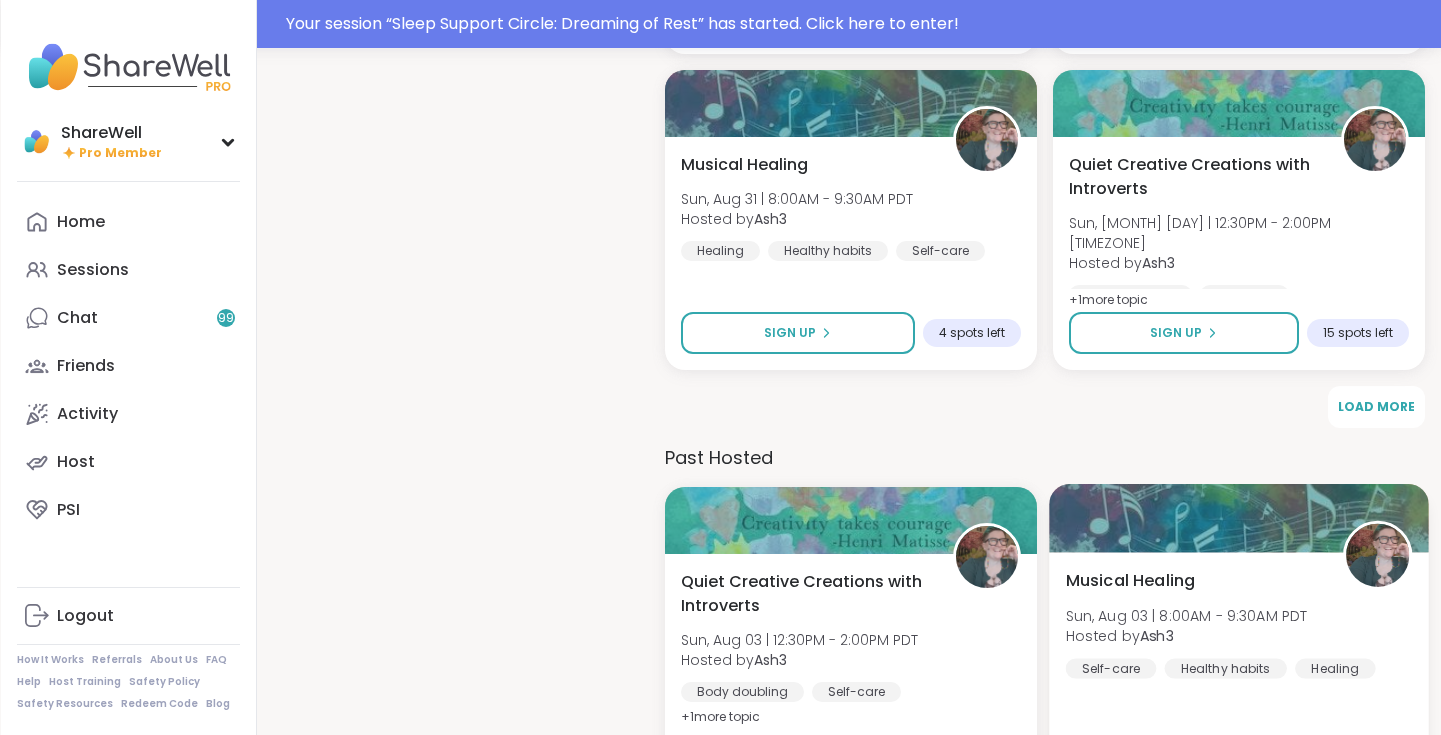 scroll, scrollTop: 2690, scrollLeft: 0, axis: vertical 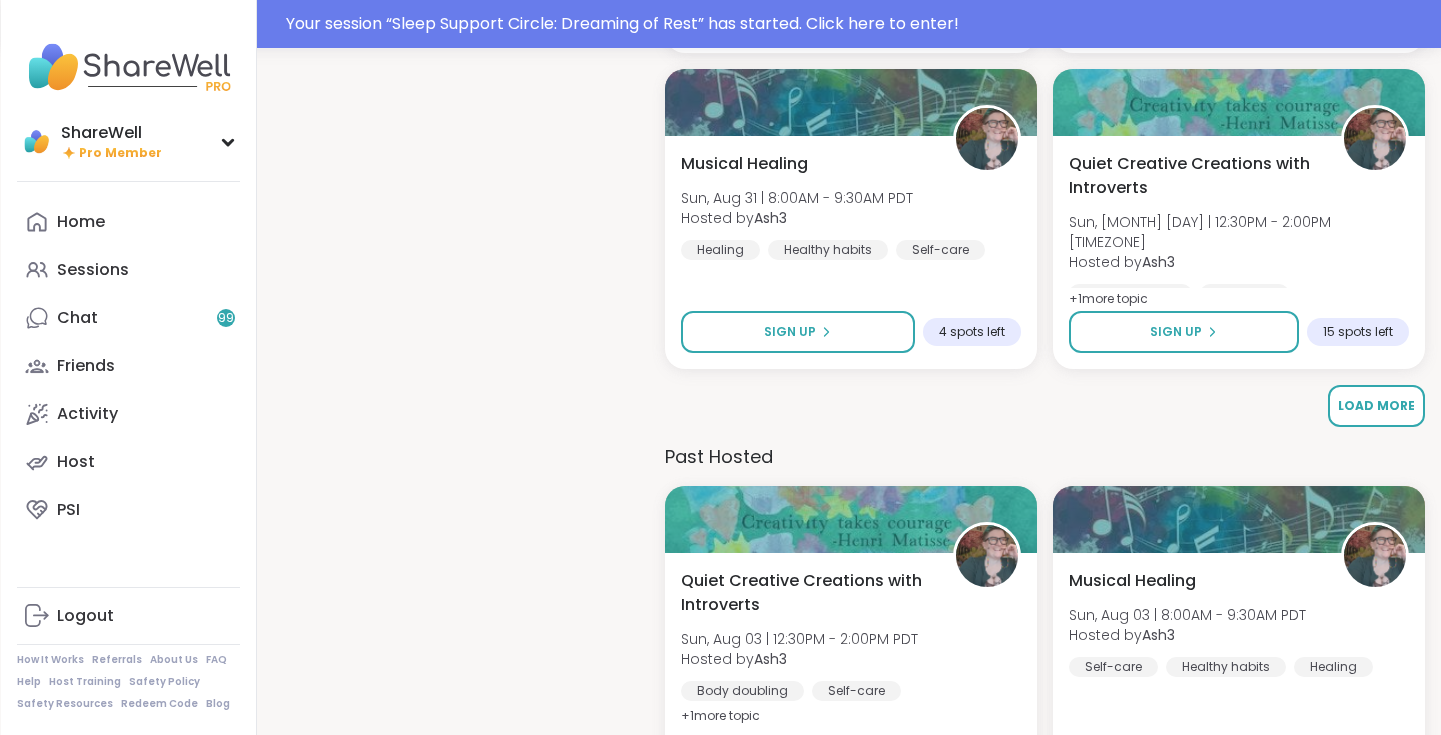 click on "Load More" at bounding box center (1376, 406) 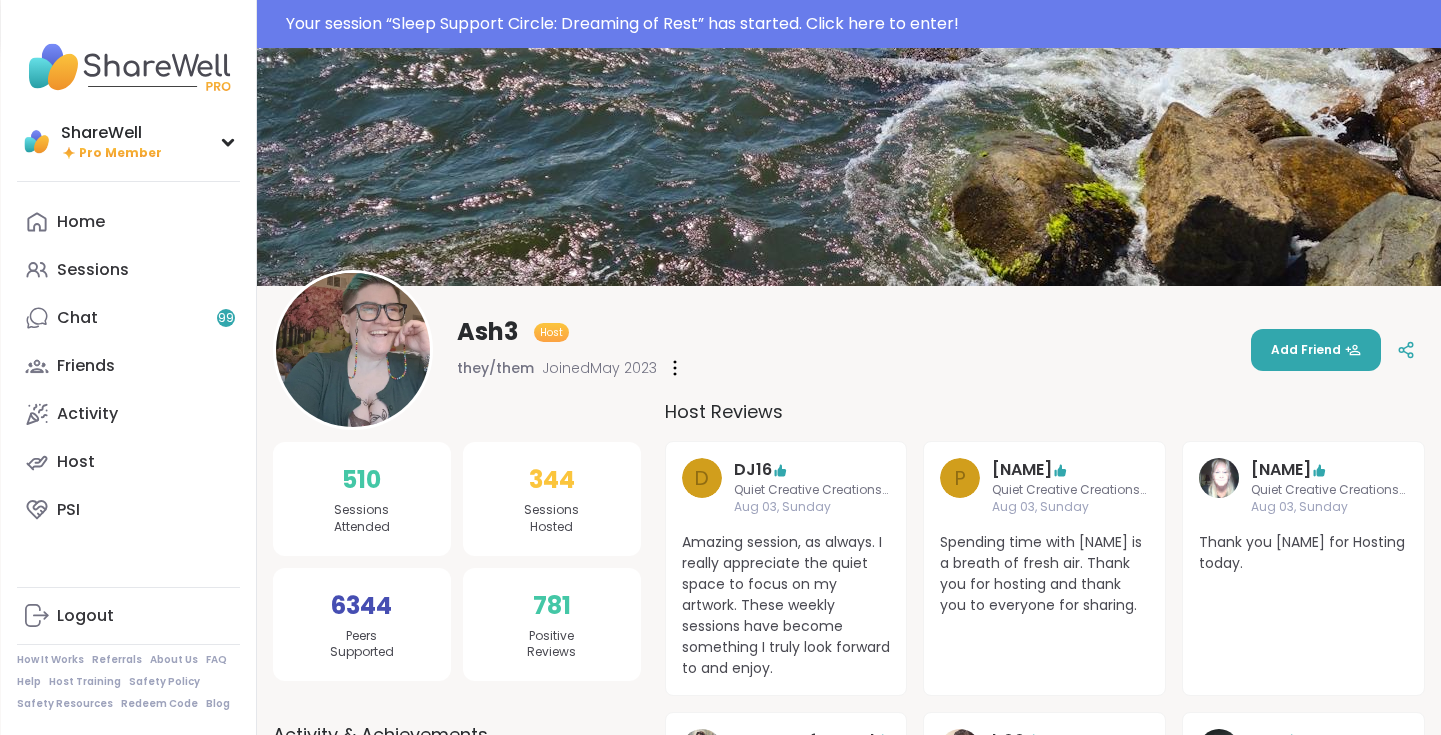 scroll, scrollTop: 14, scrollLeft: 0, axis: vertical 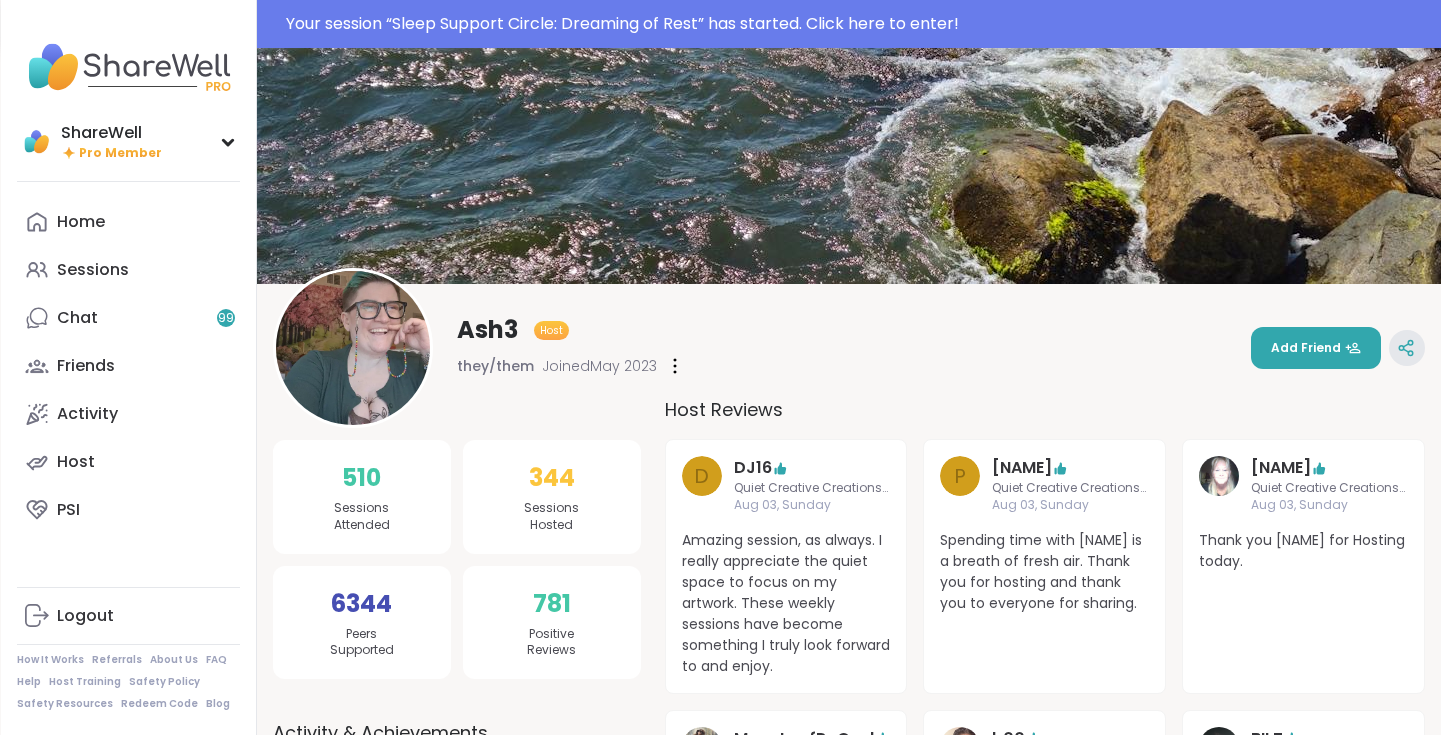 click 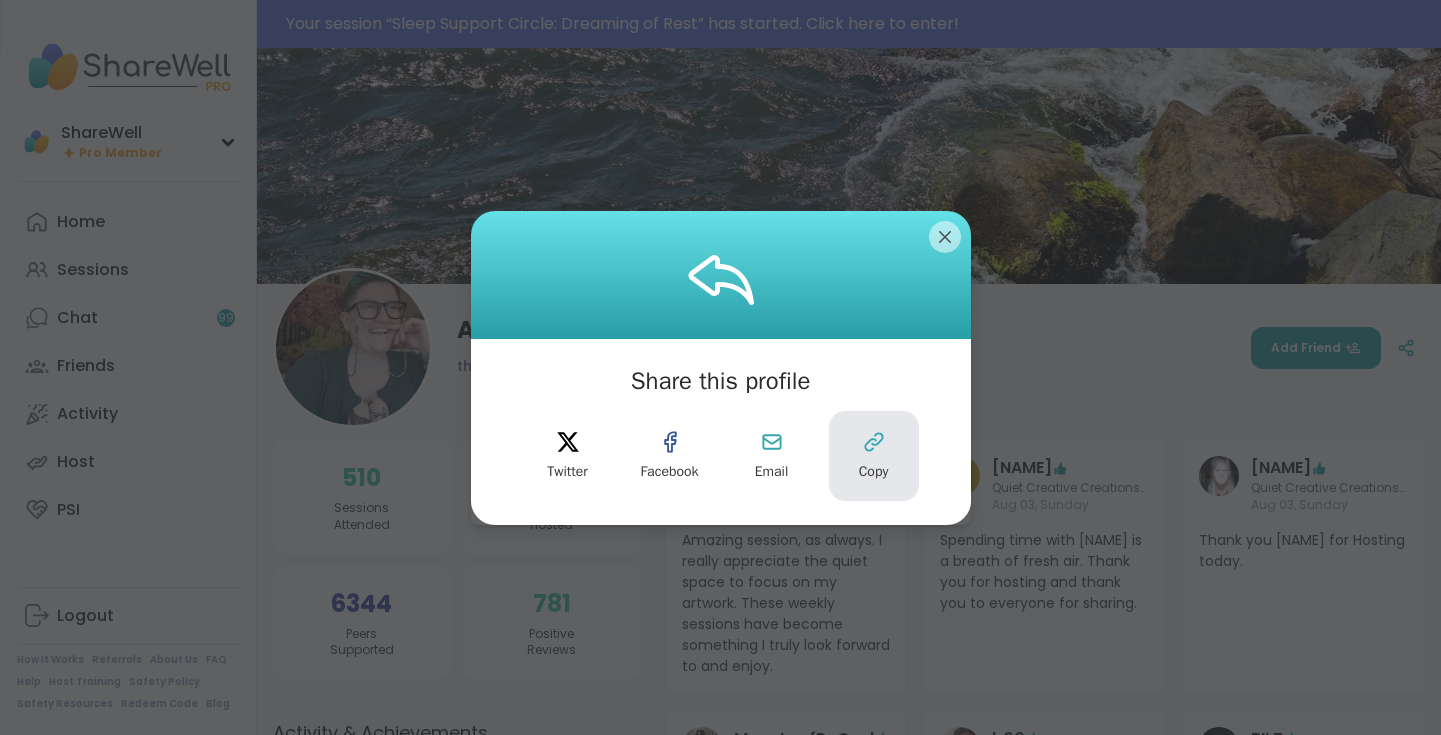 click on "Copy" at bounding box center [874, 472] 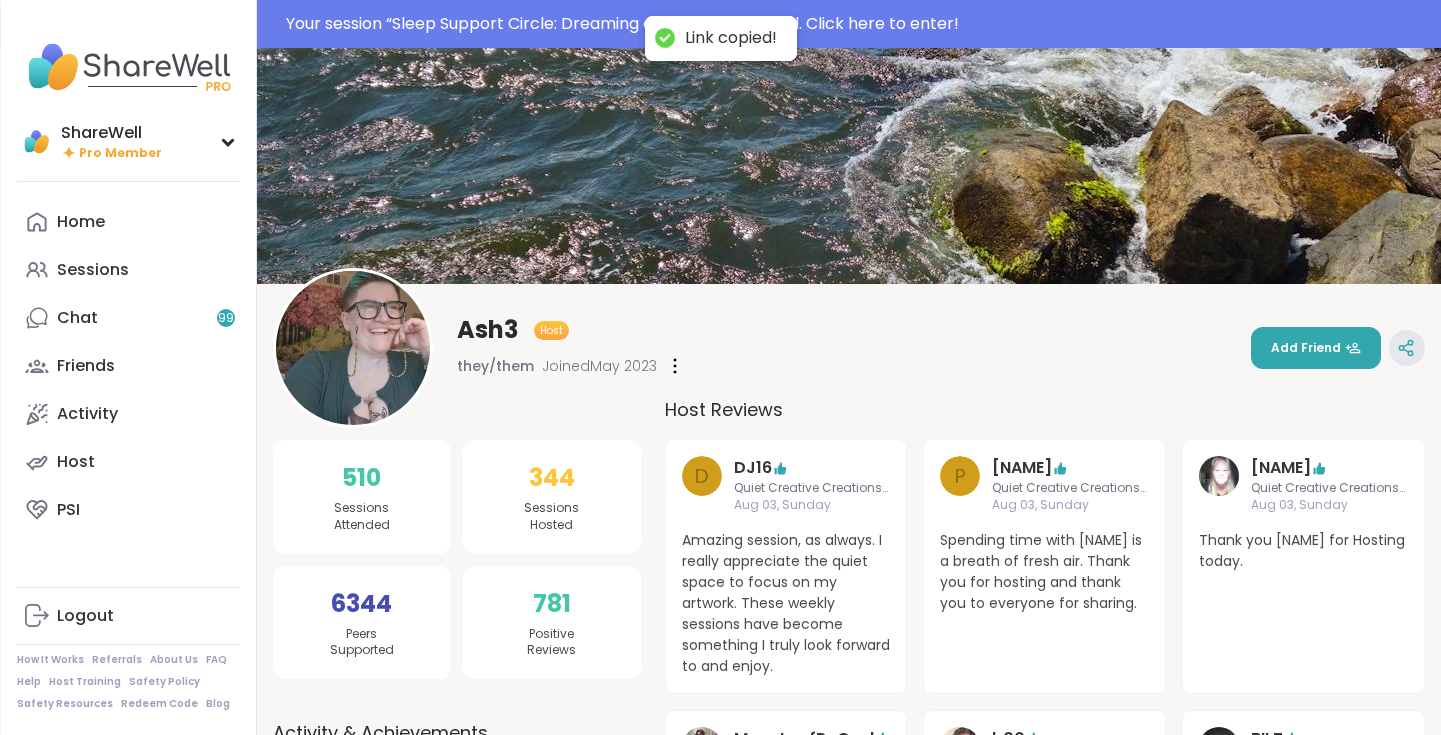 click 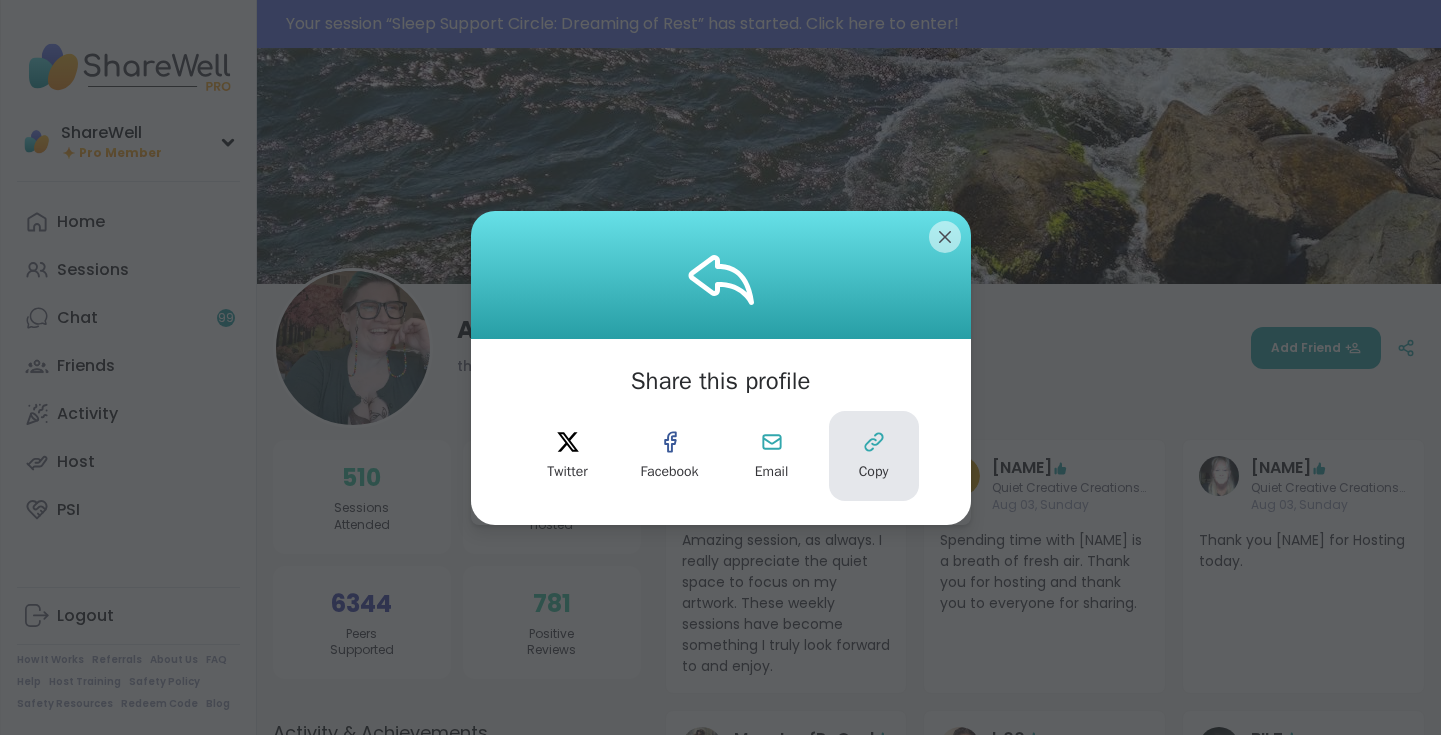 click on "Copy" at bounding box center (874, 456) 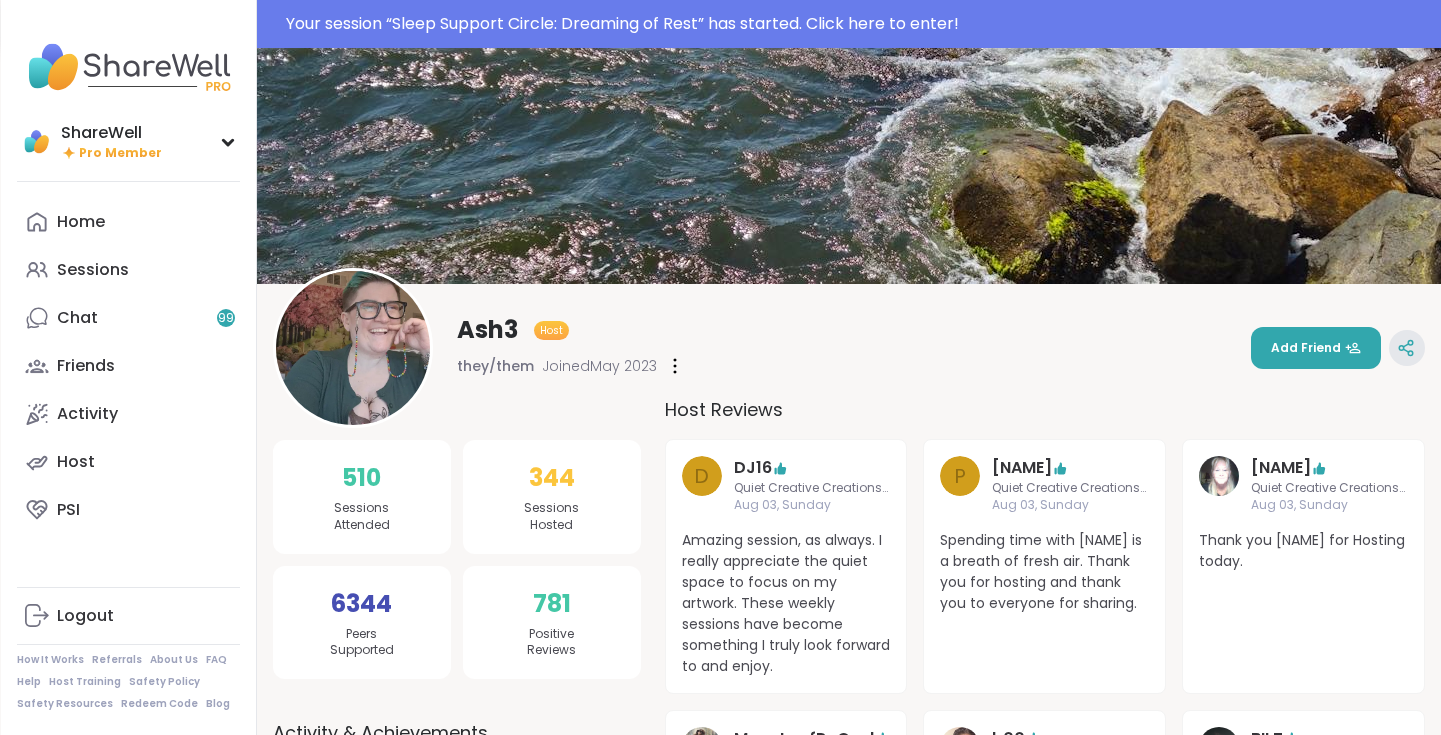 click 